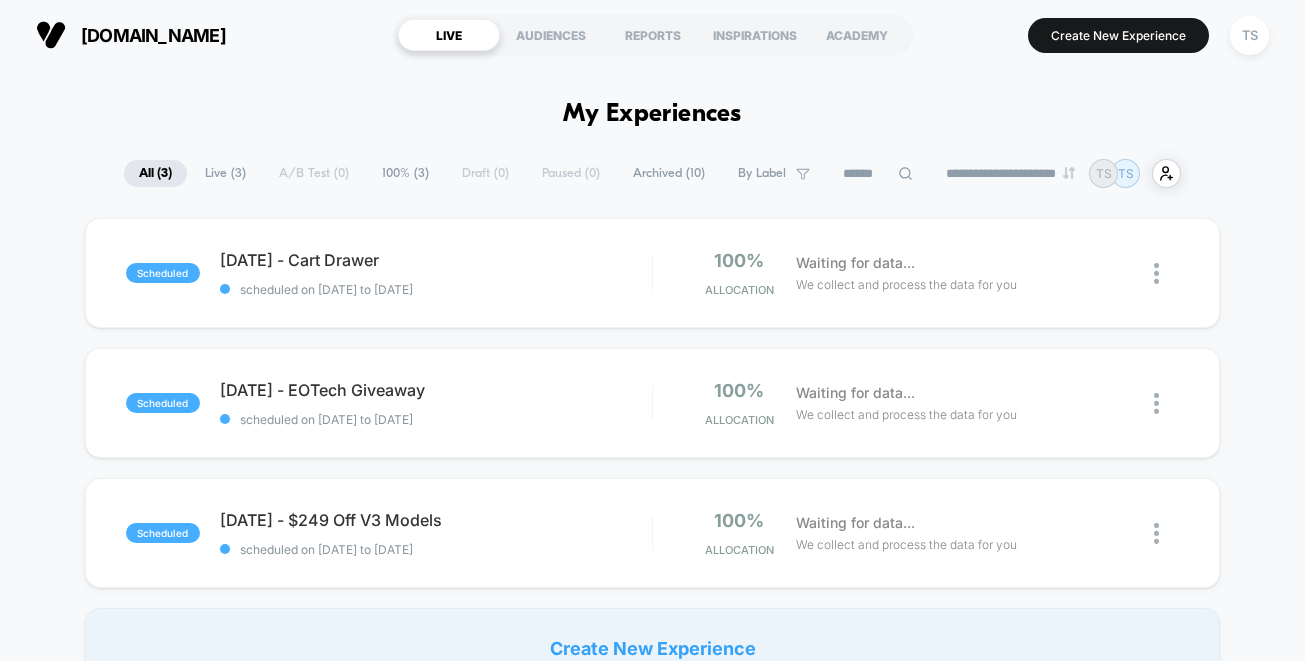 scroll, scrollTop: 0, scrollLeft: 0, axis: both 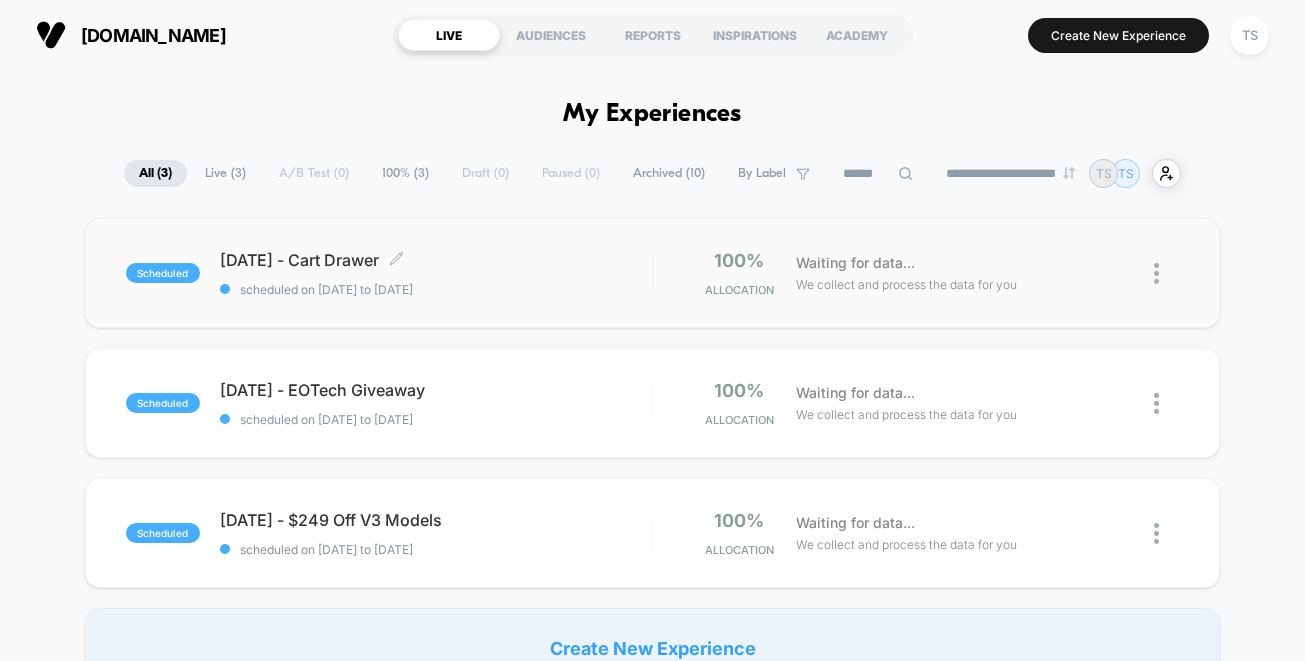 click on "[DATE] - Cart Drawer Click to edit experience details" at bounding box center [436, 260] 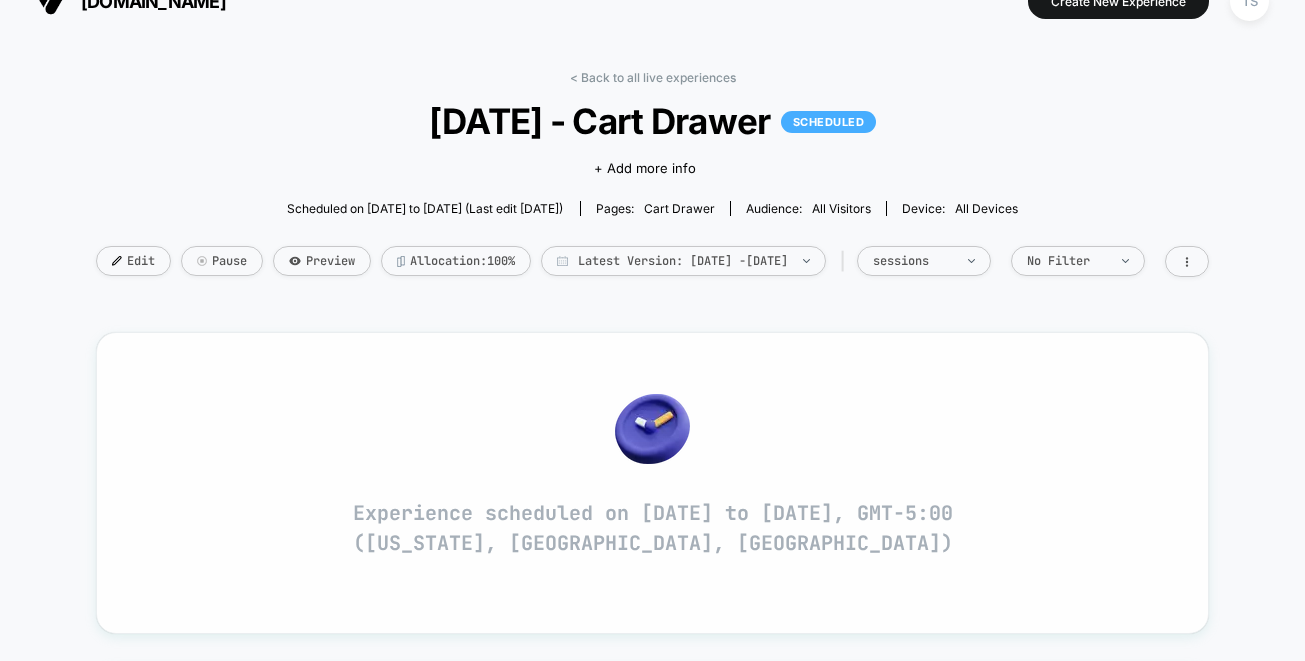 scroll, scrollTop: 17, scrollLeft: 0, axis: vertical 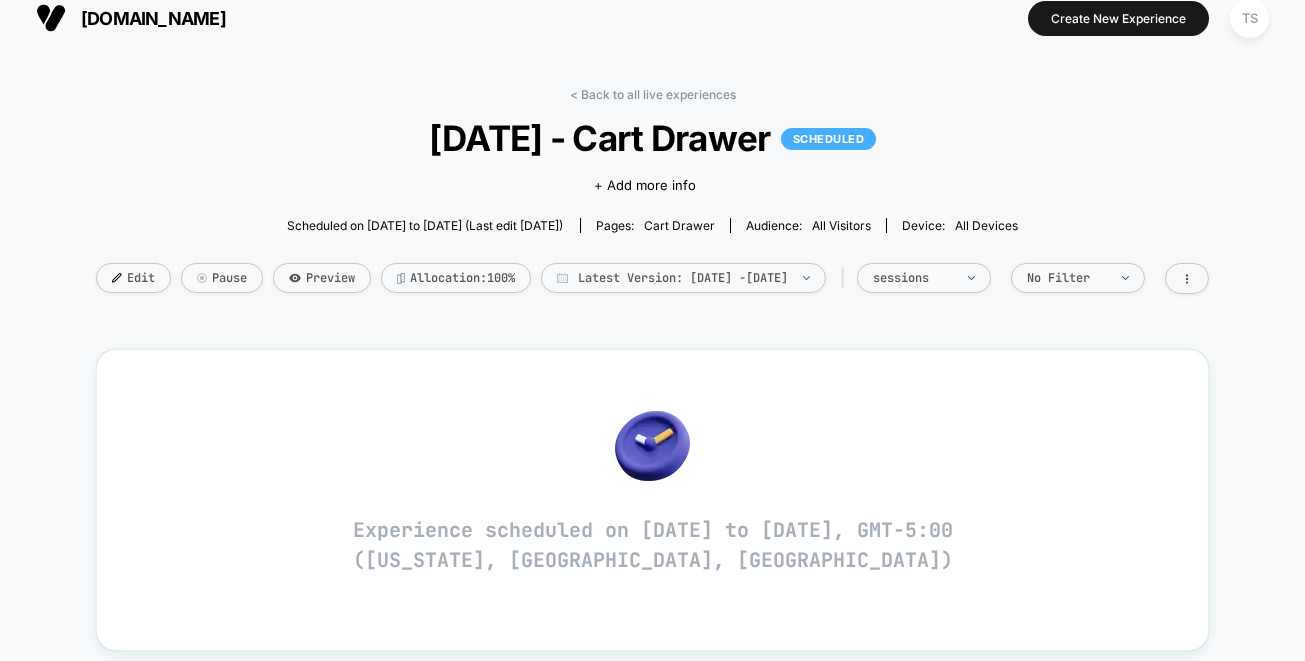 click on "< Back to all live experiences  [DATE] - Cart Drawer SCHEDULED Click to edit experience details + Add more info Scheduled on [DATE] to [DATE]  (Last edit  [DATE]) Pages: cart drawer Audience: All Visitors Device: all devices Edit Pause  Preview Allocation:  100% Latest Version:     [DATE]    -    [DATE] |   sessions   No Filter" at bounding box center (652, 203) 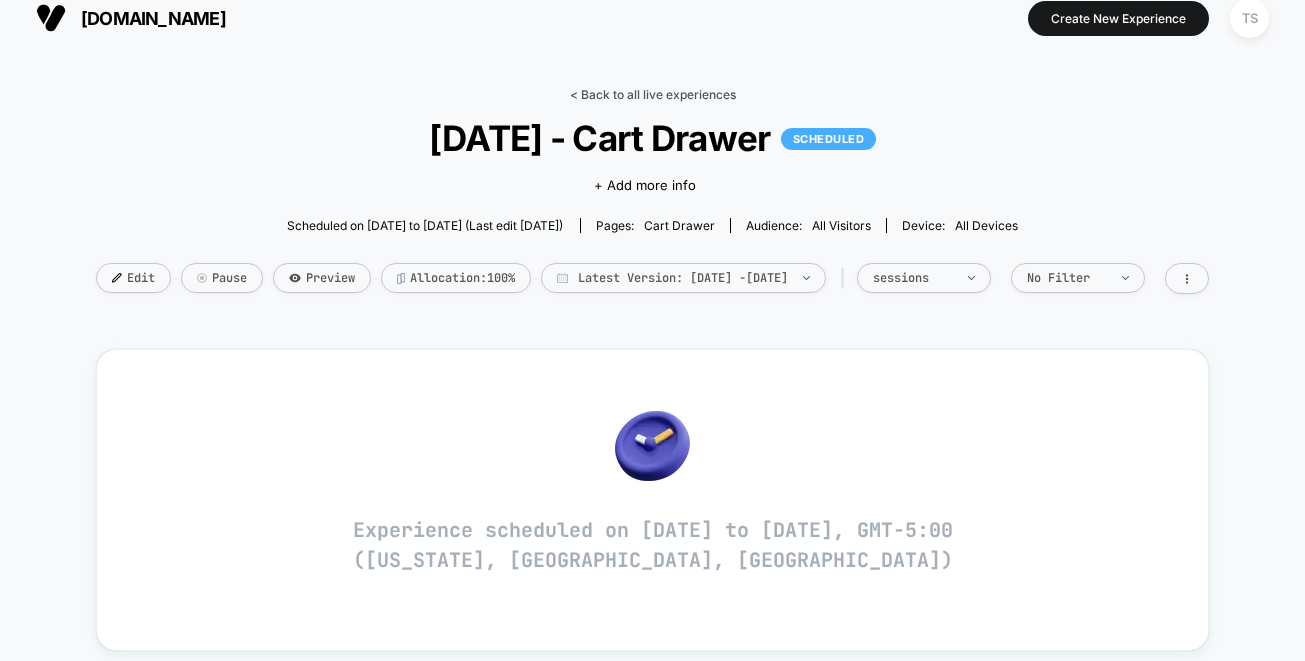 click on "< Back to all live experiences" at bounding box center [653, 94] 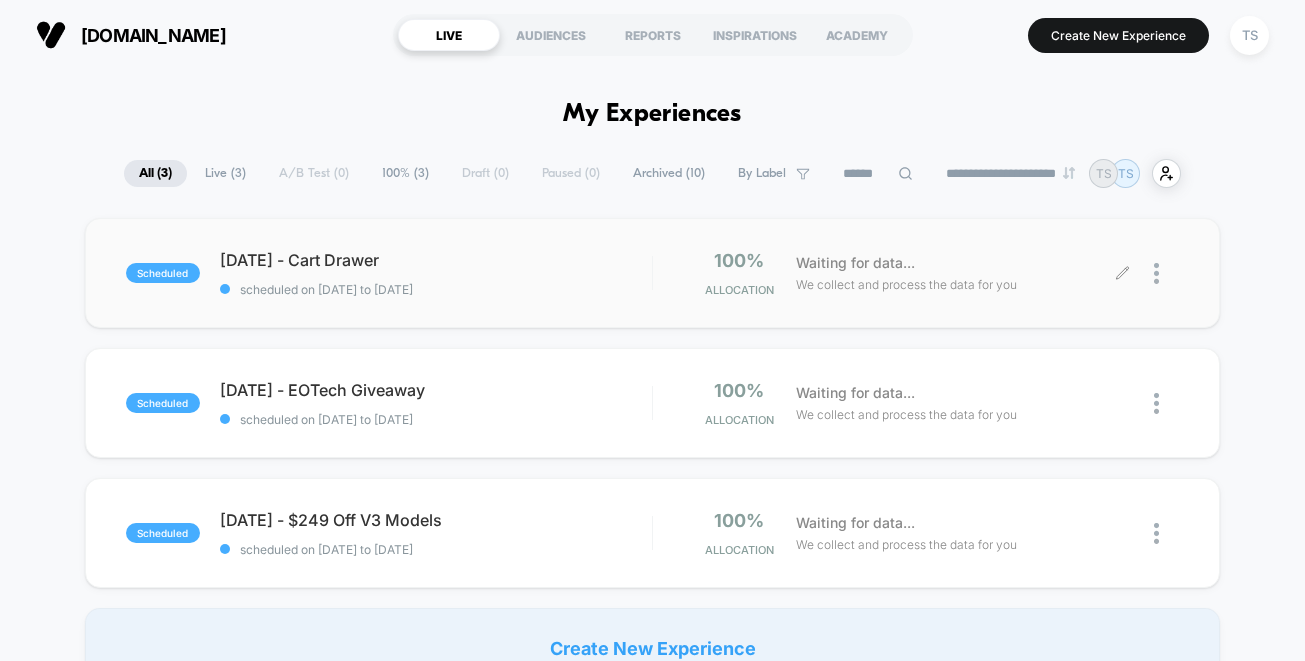 click at bounding box center (1166, 273) 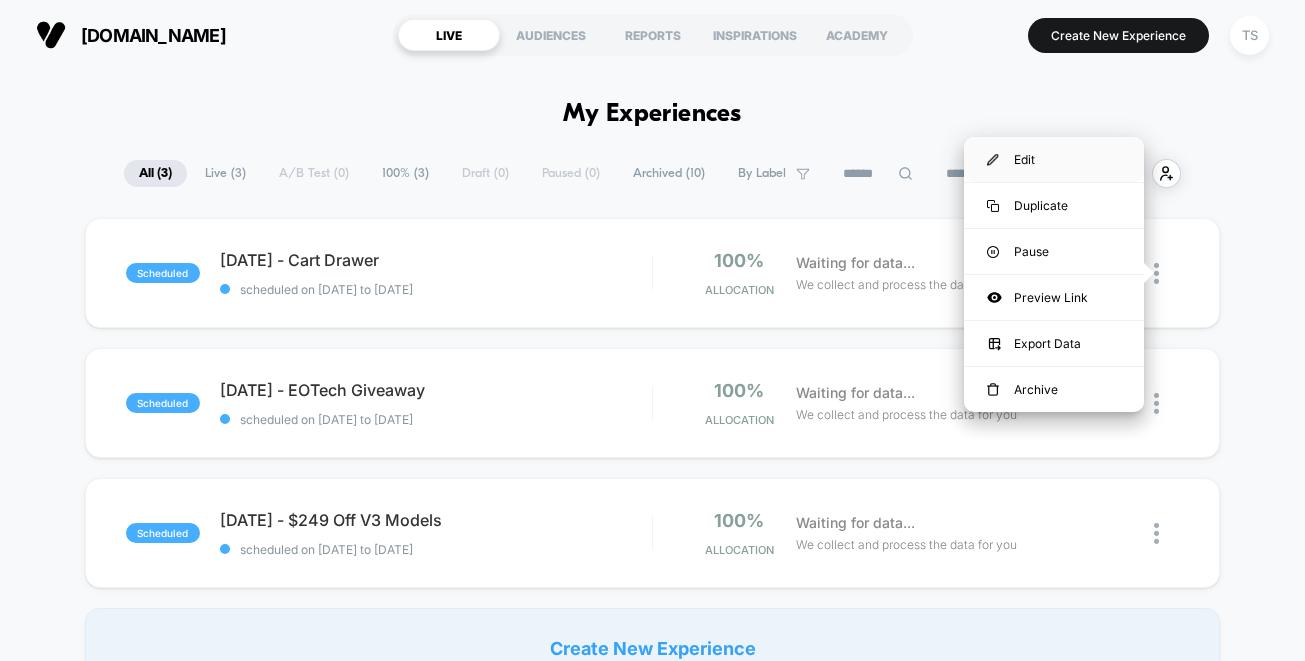 click on "Edit" at bounding box center [1054, 159] 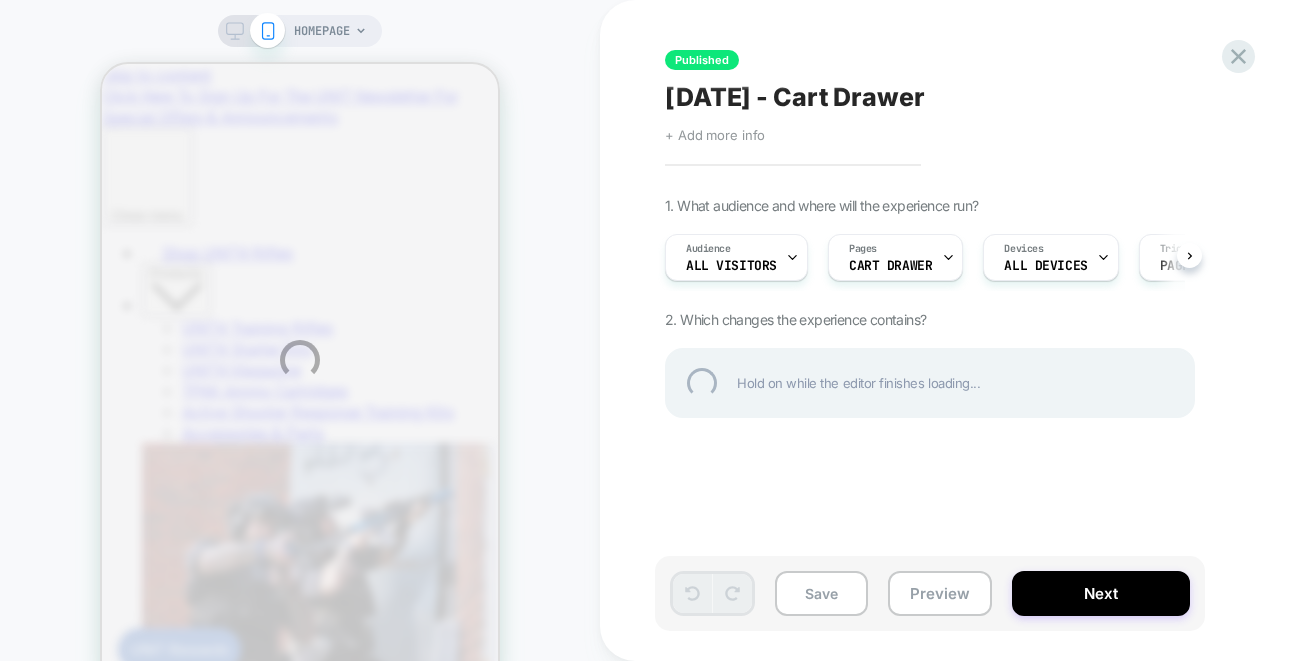 scroll, scrollTop: 0, scrollLeft: 0, axis: both 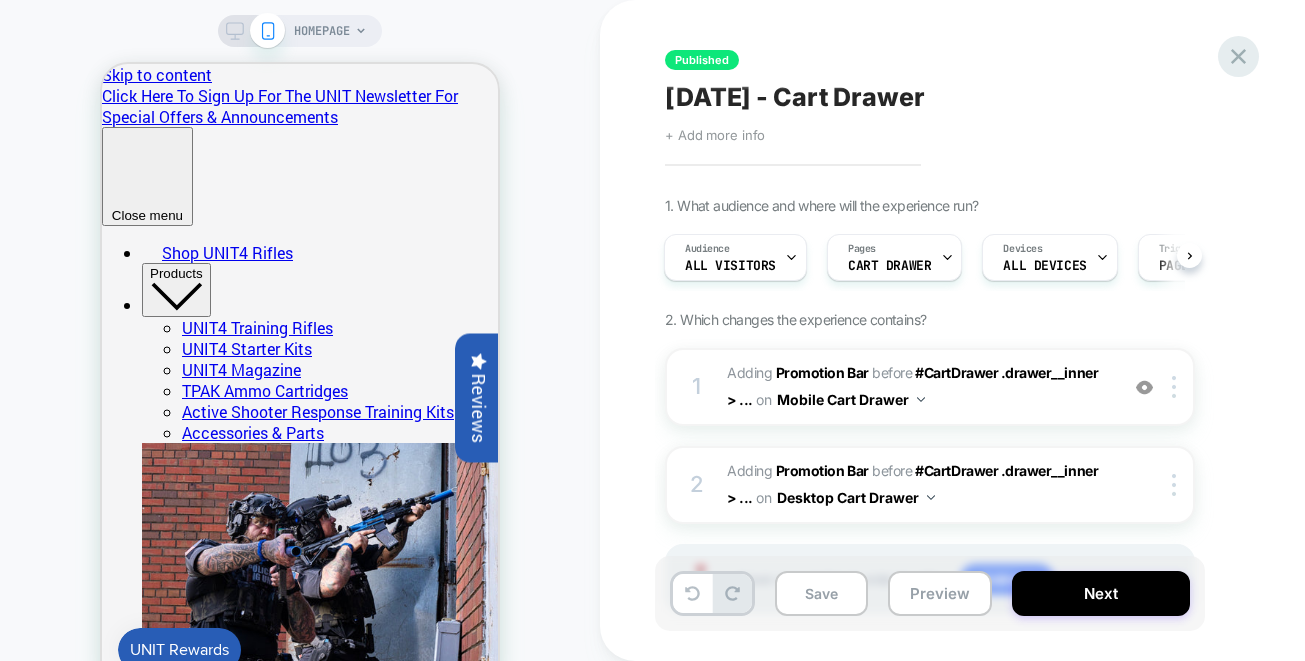 click 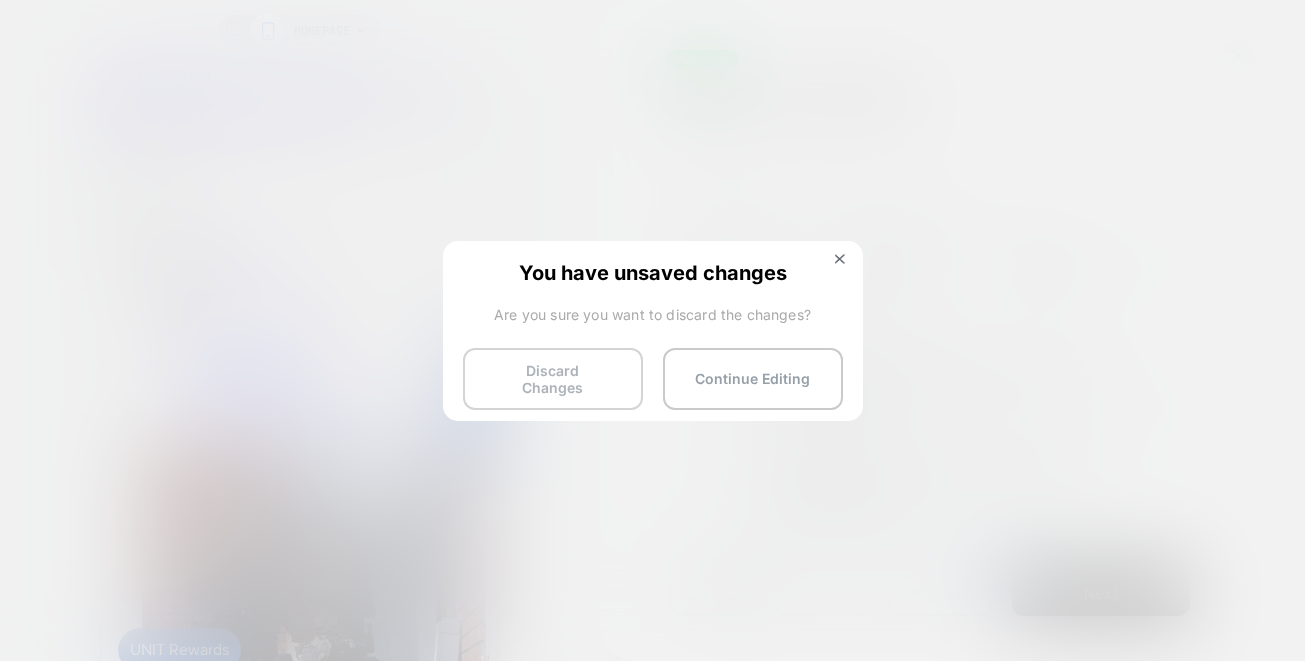 click on "Discard Changes" at bounding box center (553, 379) 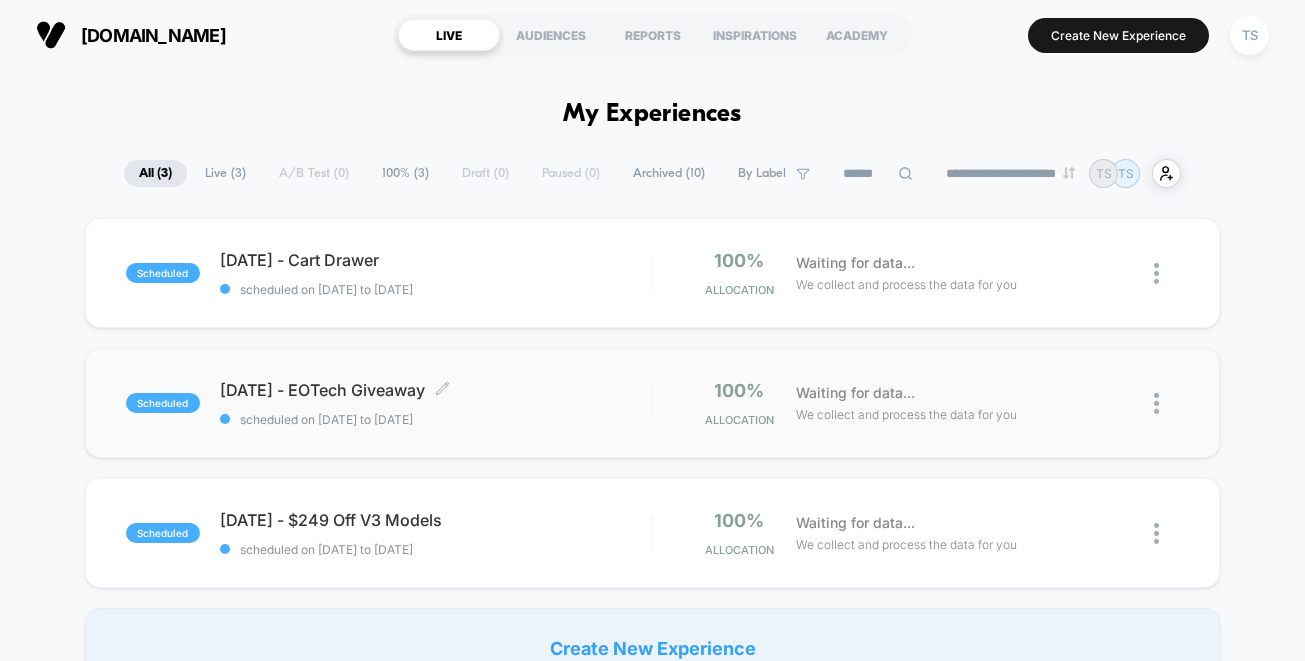 scroll, scrollTop: 23, scrollLeft: 0, axis: vertical 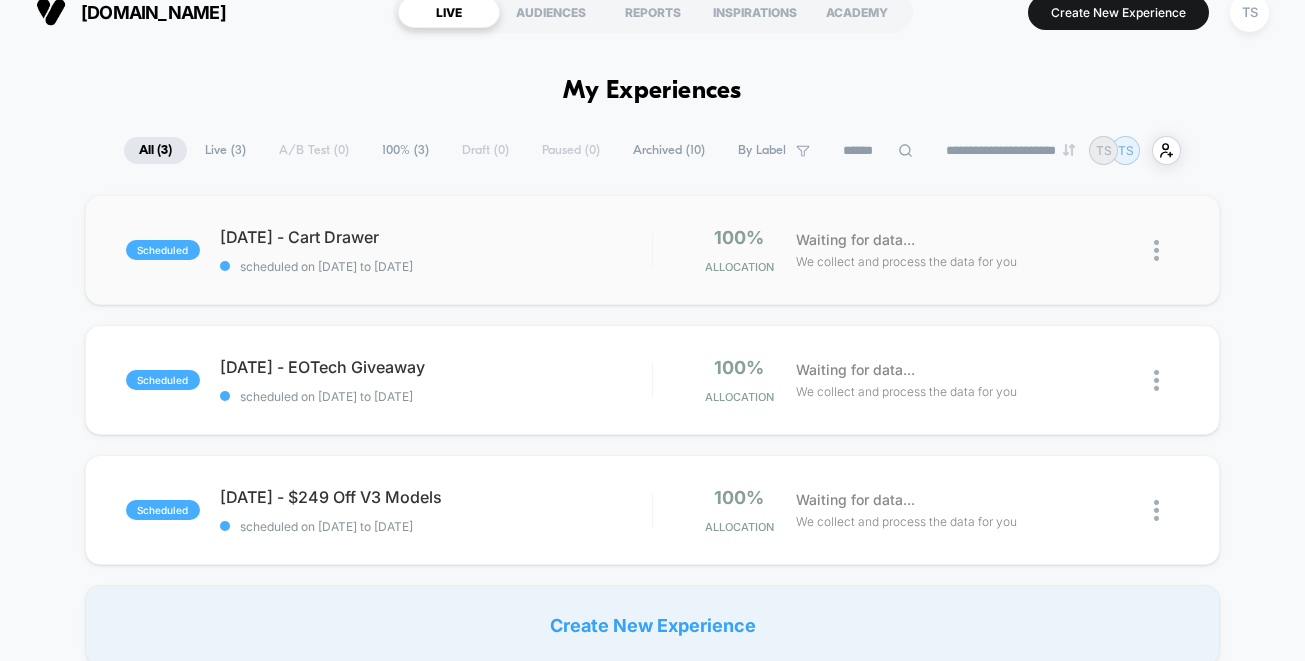 click at bounding box center [1156, 250] 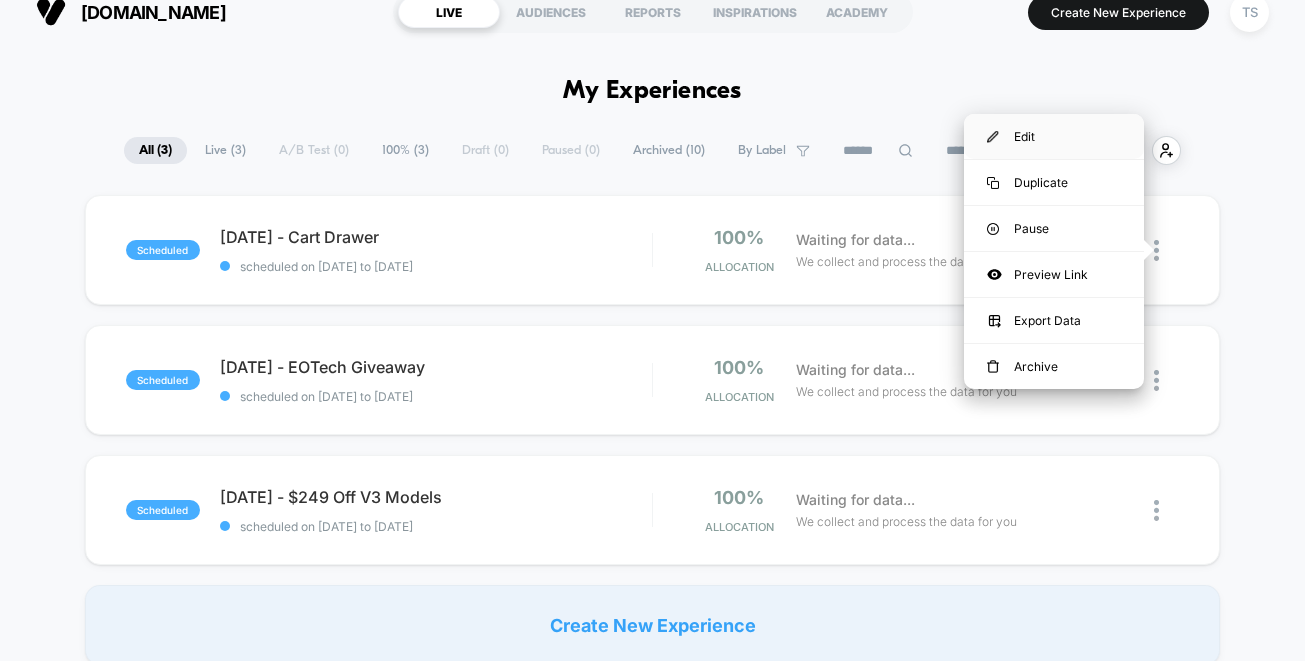 click on "Edit" at bounding box center (1054, 136) 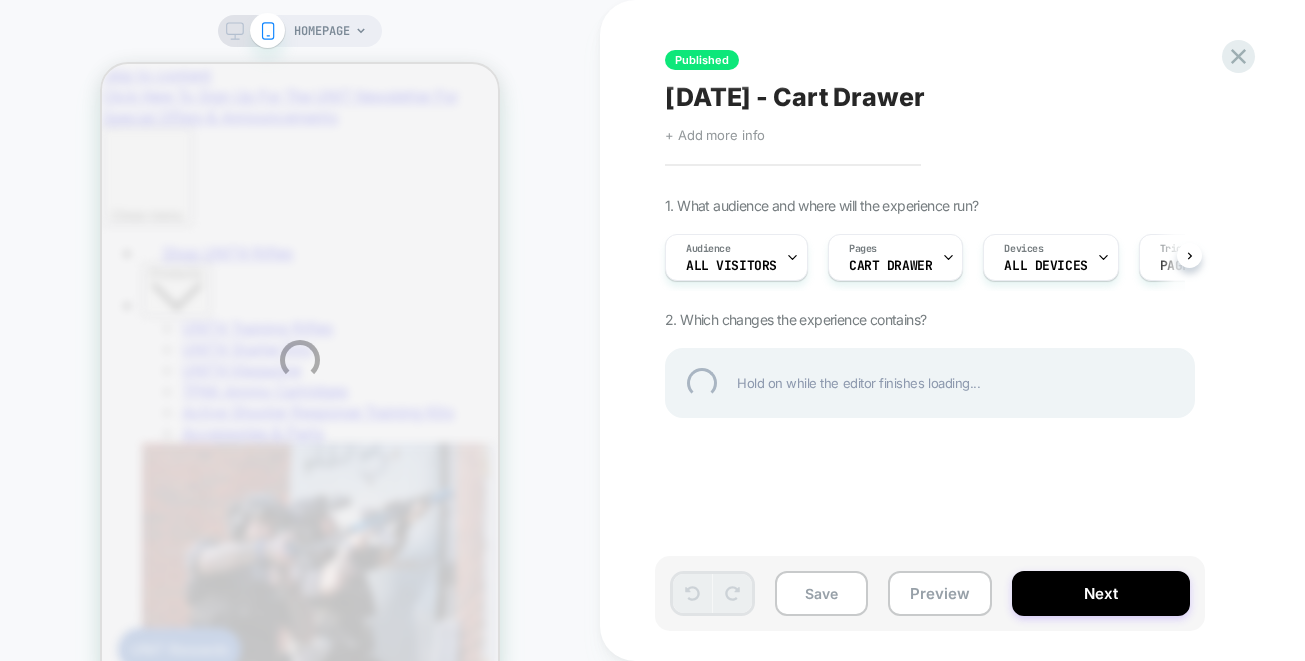 scroll, scrollTop: 0, scrollLeft: 0, axis: both 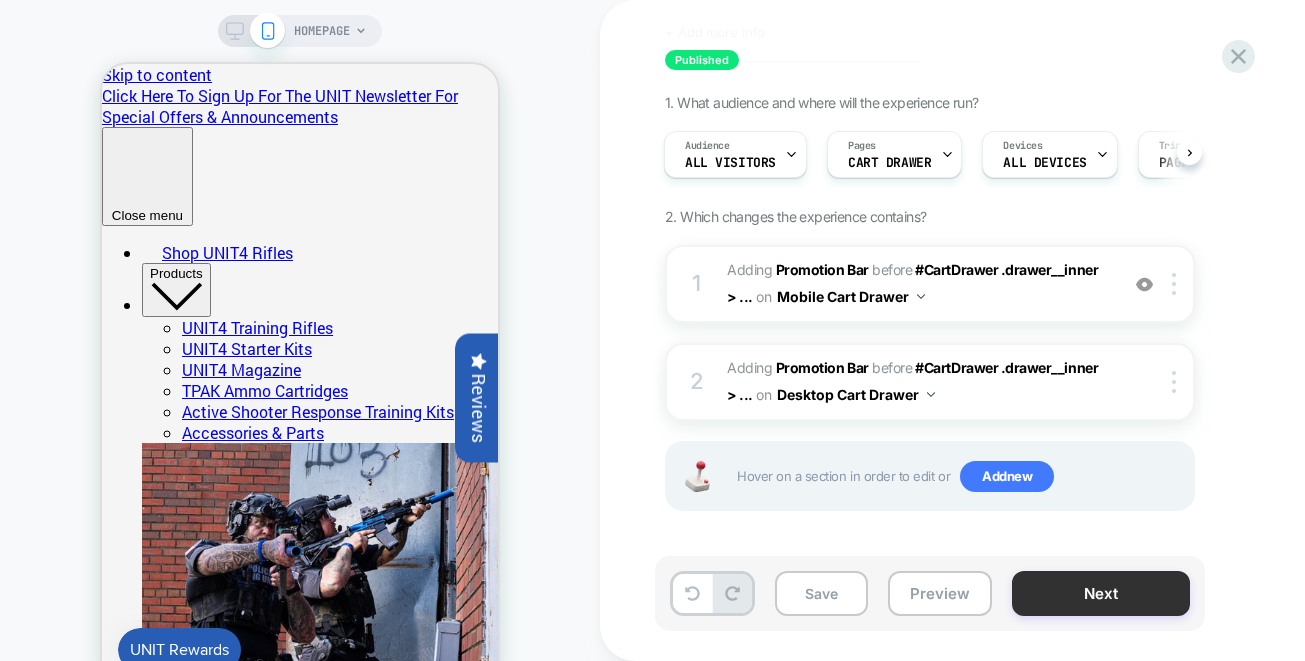 click on "Next" at bounding box center [1101, 593] 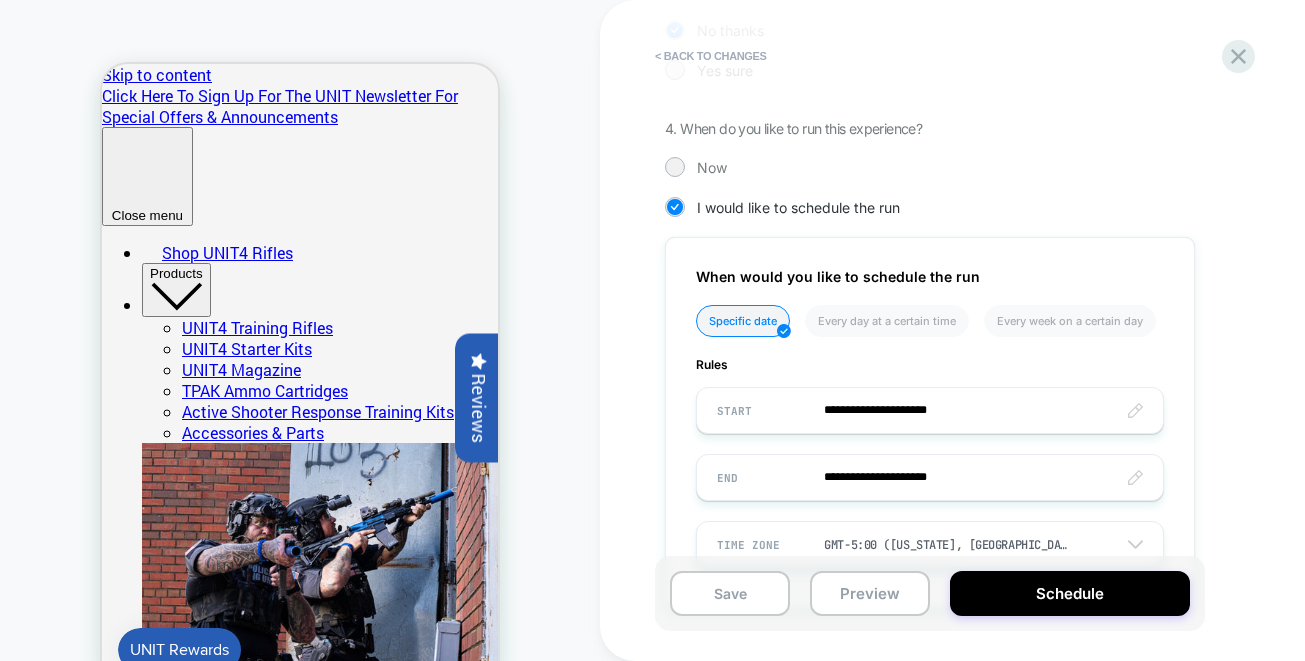 scroll, scrollTop: 606, scrollLeft: 0, axis: vertical 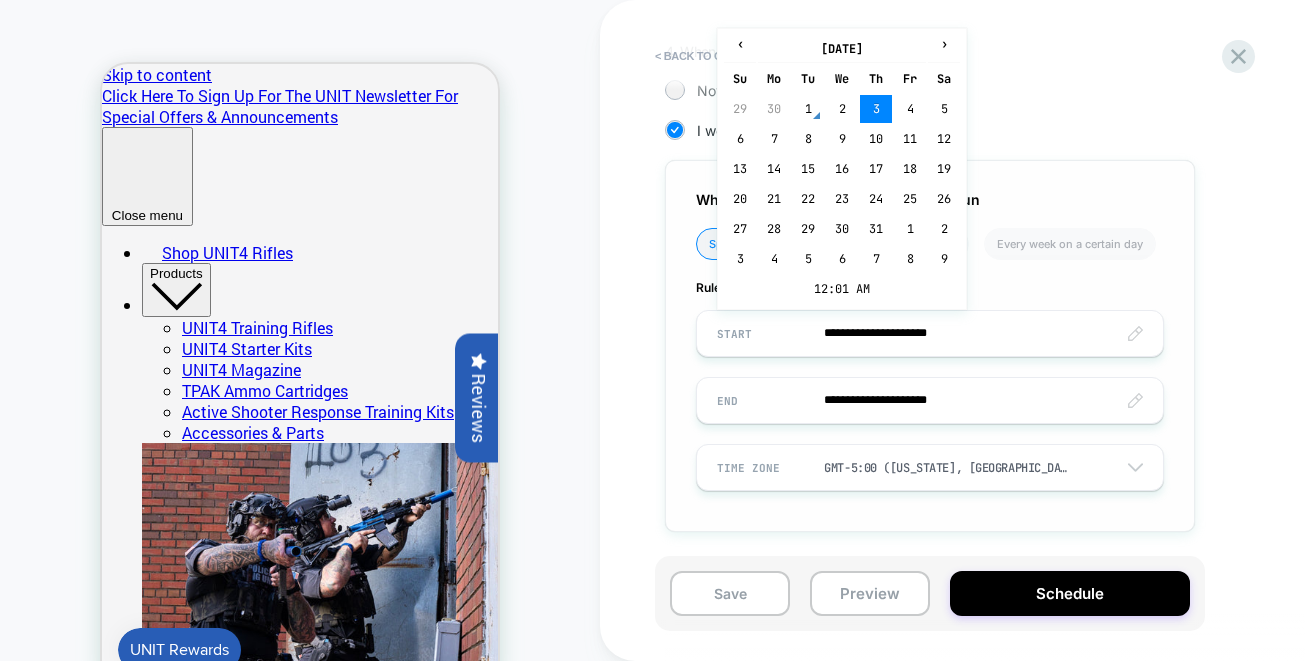 click on "**********" at bounding box center (930, 333) 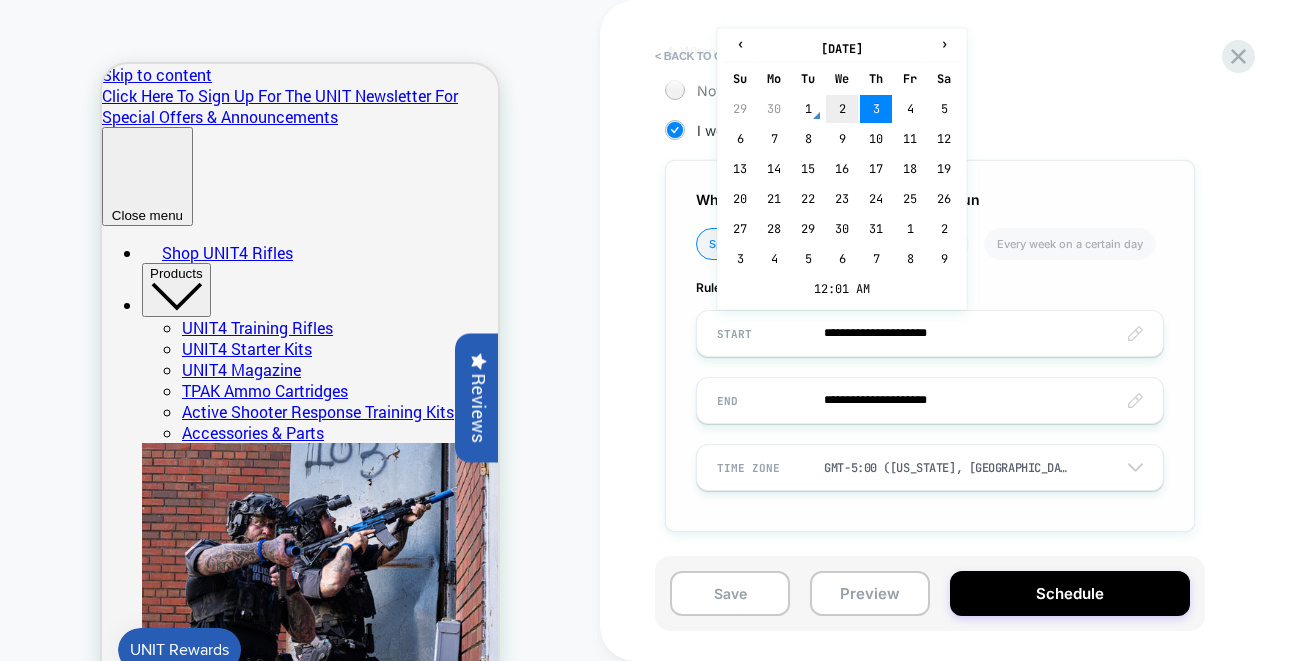 click on "2" at bounding box center (842, 109) 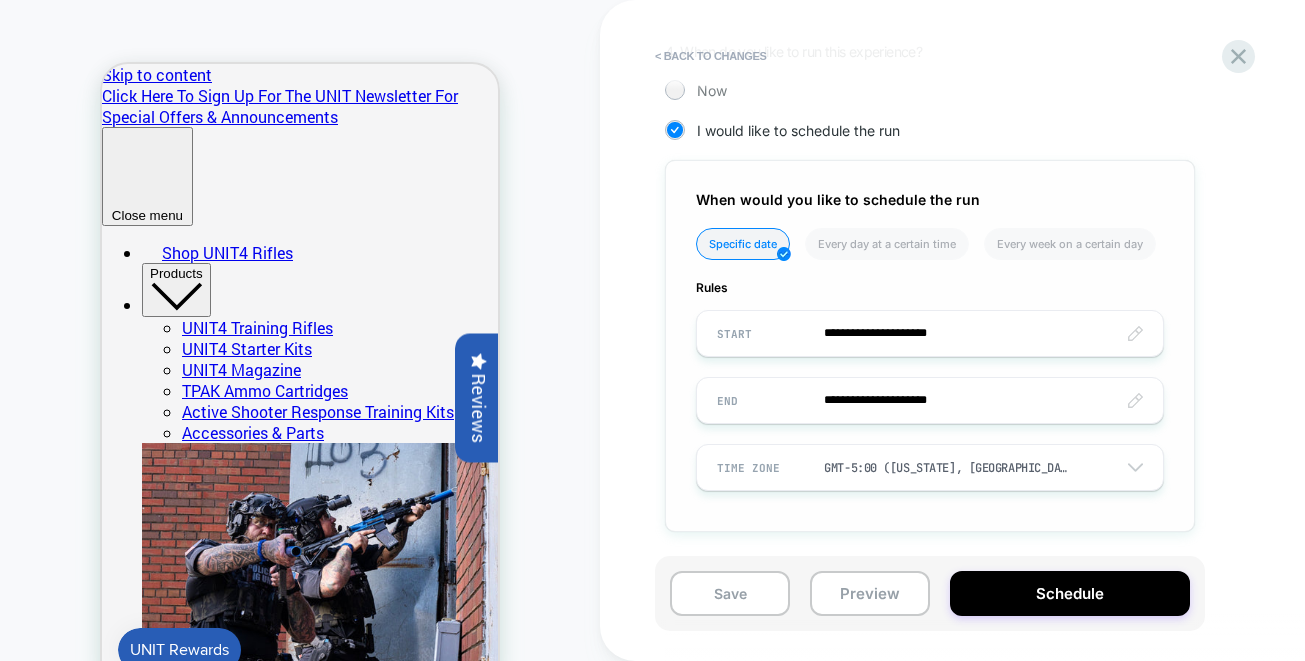 click on "**********" at bounding box center [930, 400] 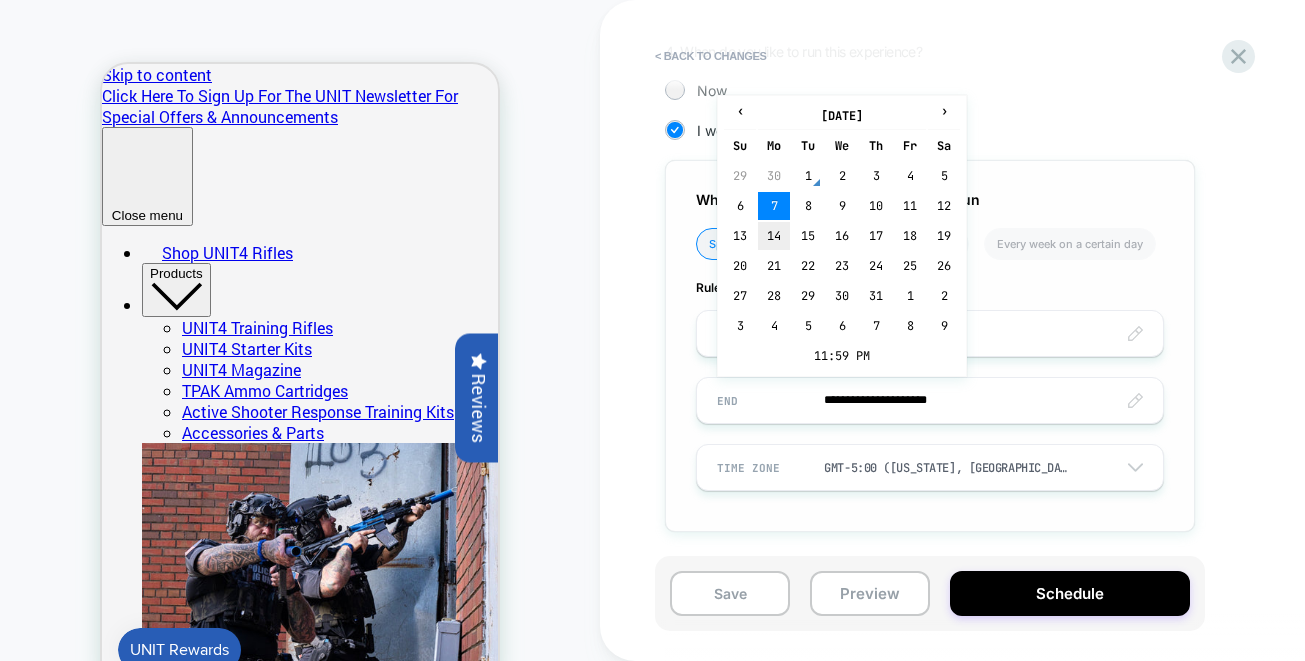 click on "14" at bounding box center [774, 236] 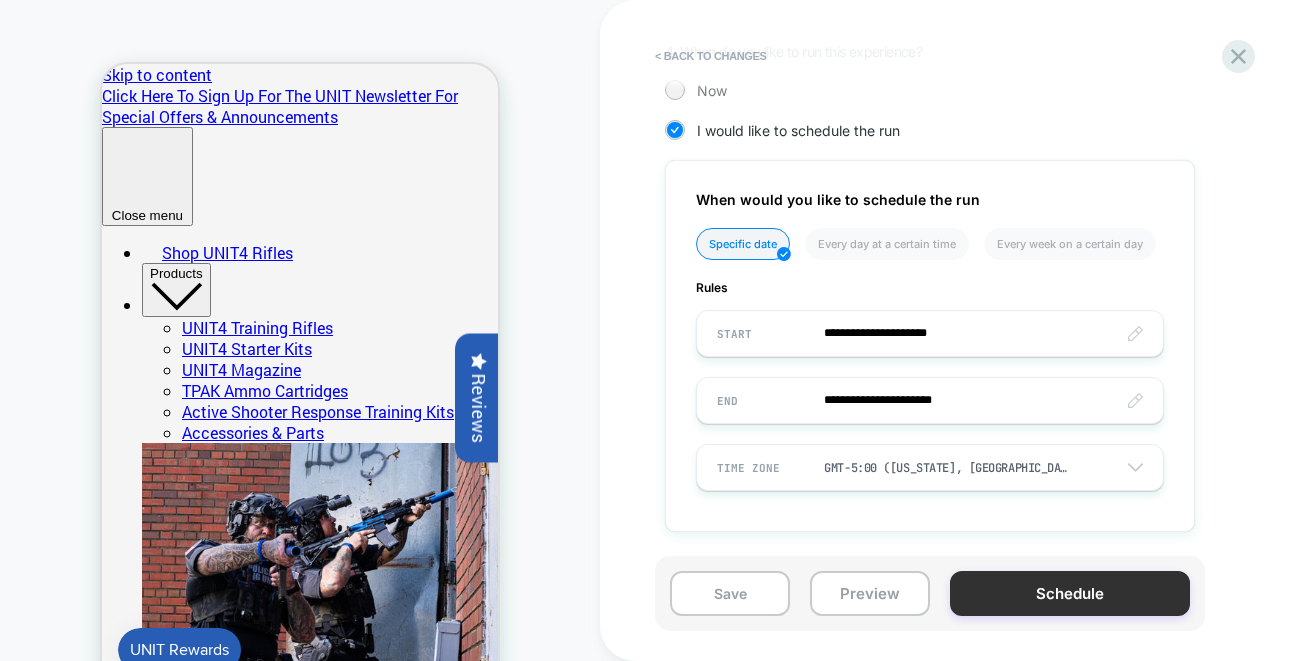click on "Schedule" at bounding box center (1070, 593) 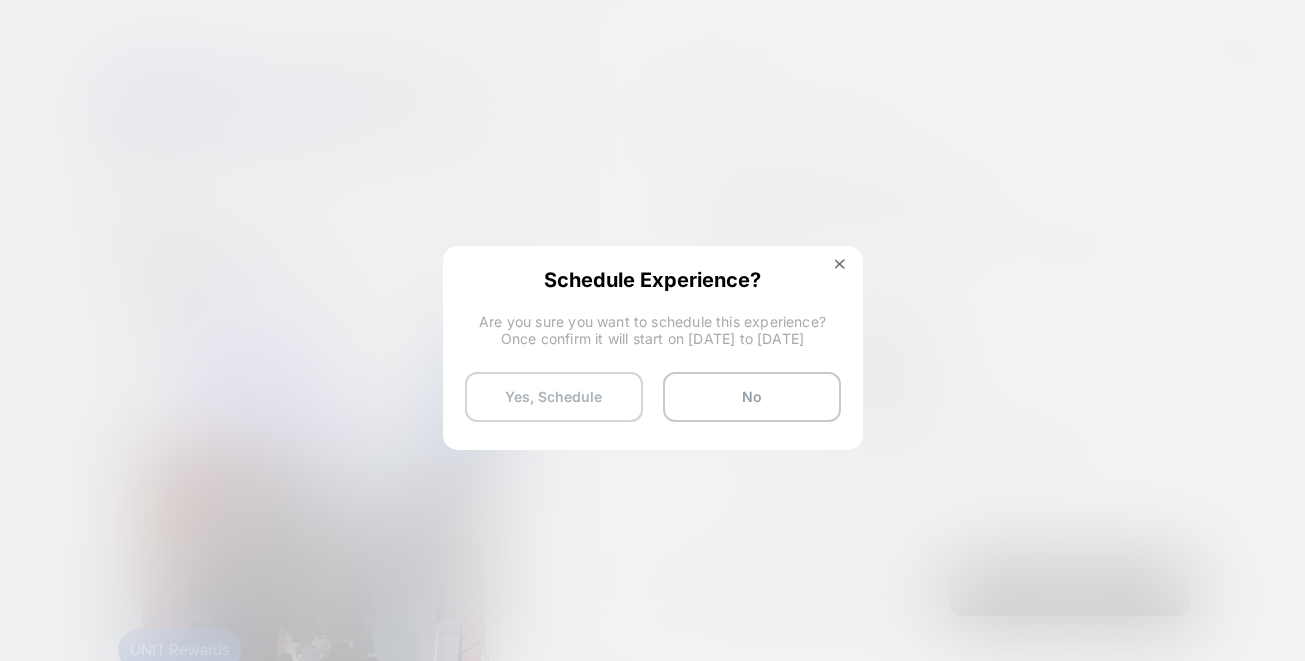 click on "Yes, Schedule" at bounding box center [554, 397] 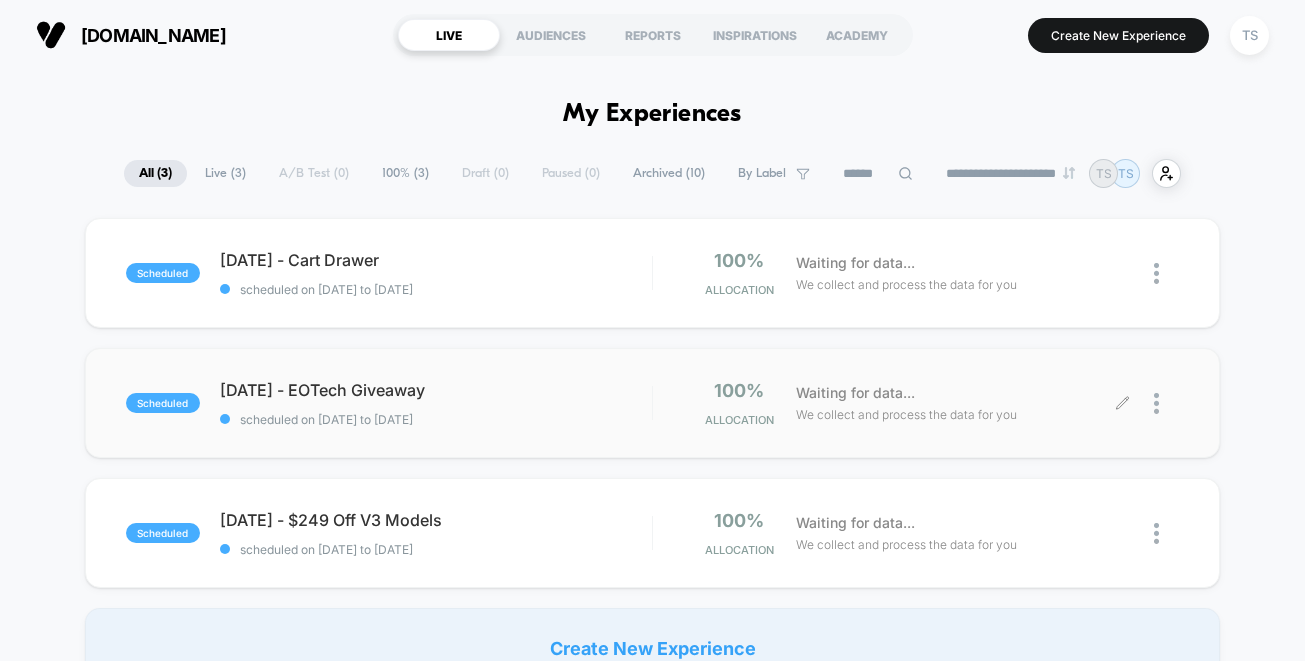 click at bounding box center (1166, 403) 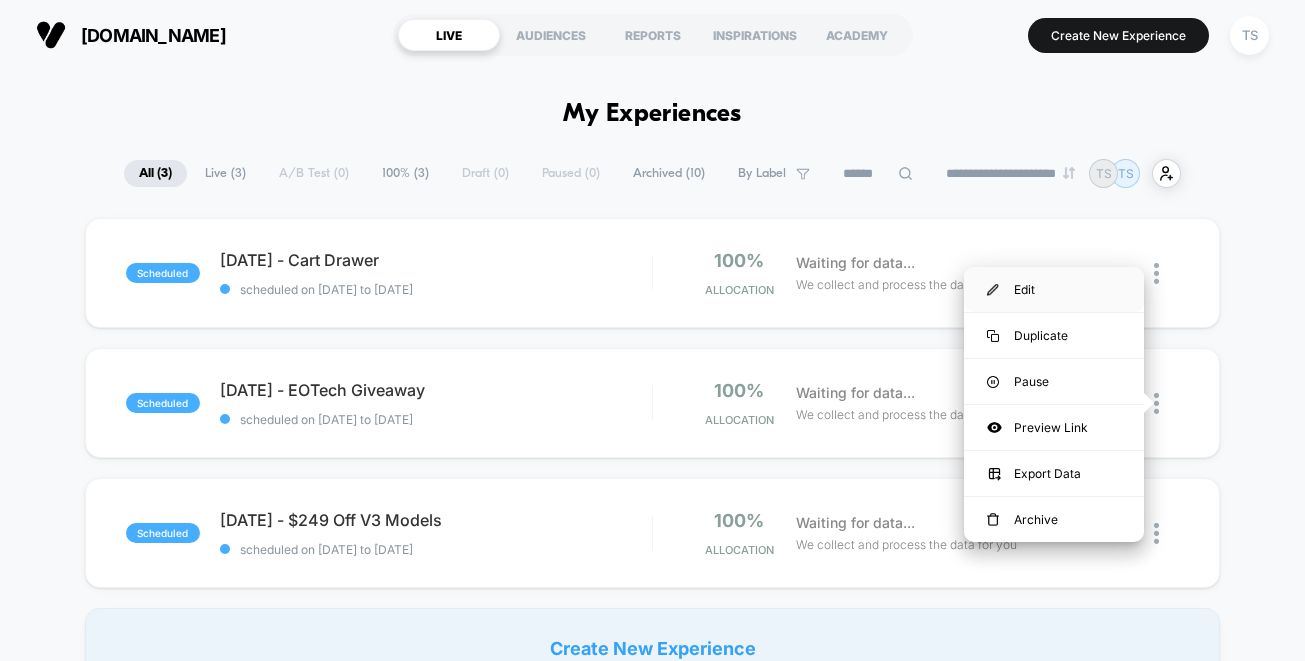 click on "Edit" at bounding box center [1054, 289] 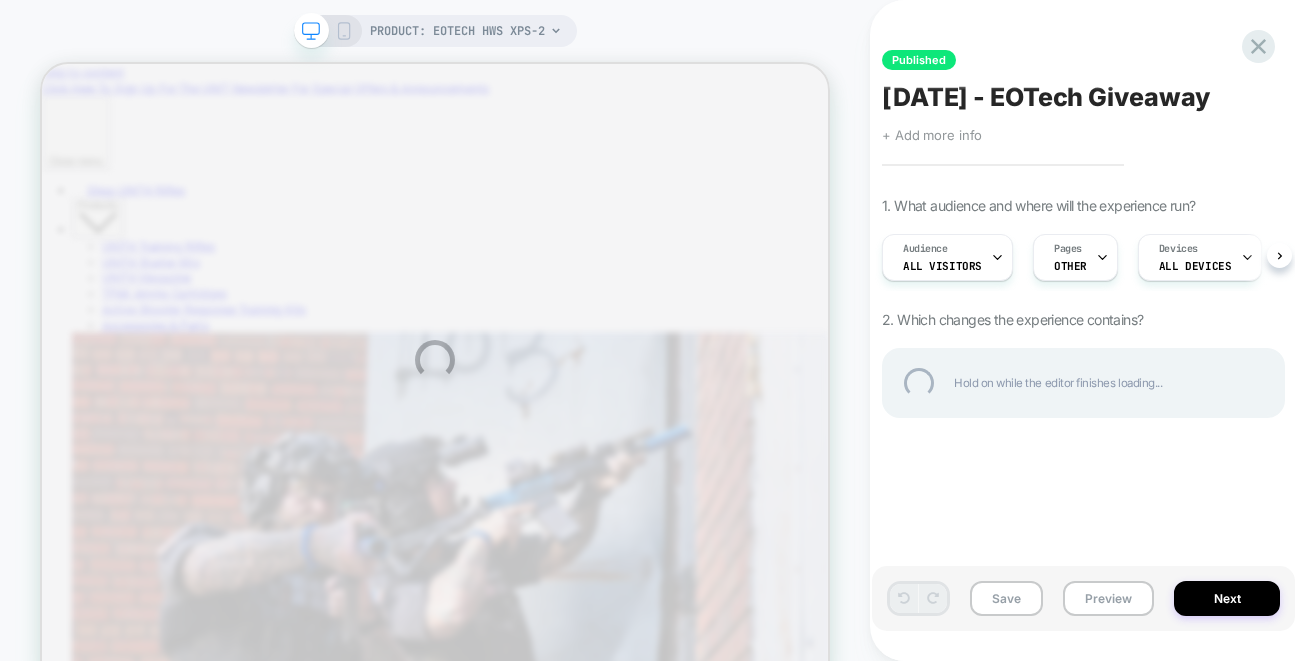scroll, scrollTop: 0, scrollLeft: 0, axis: both 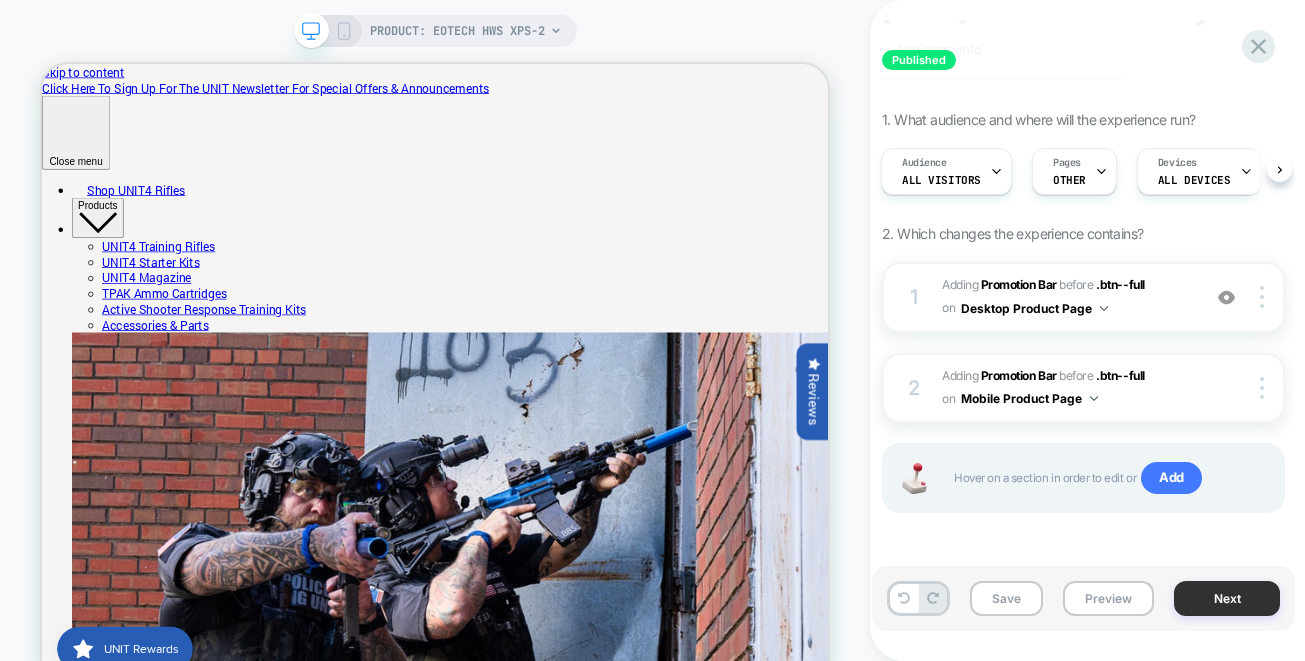 click on "Next" at bounding box center [1227, 598] 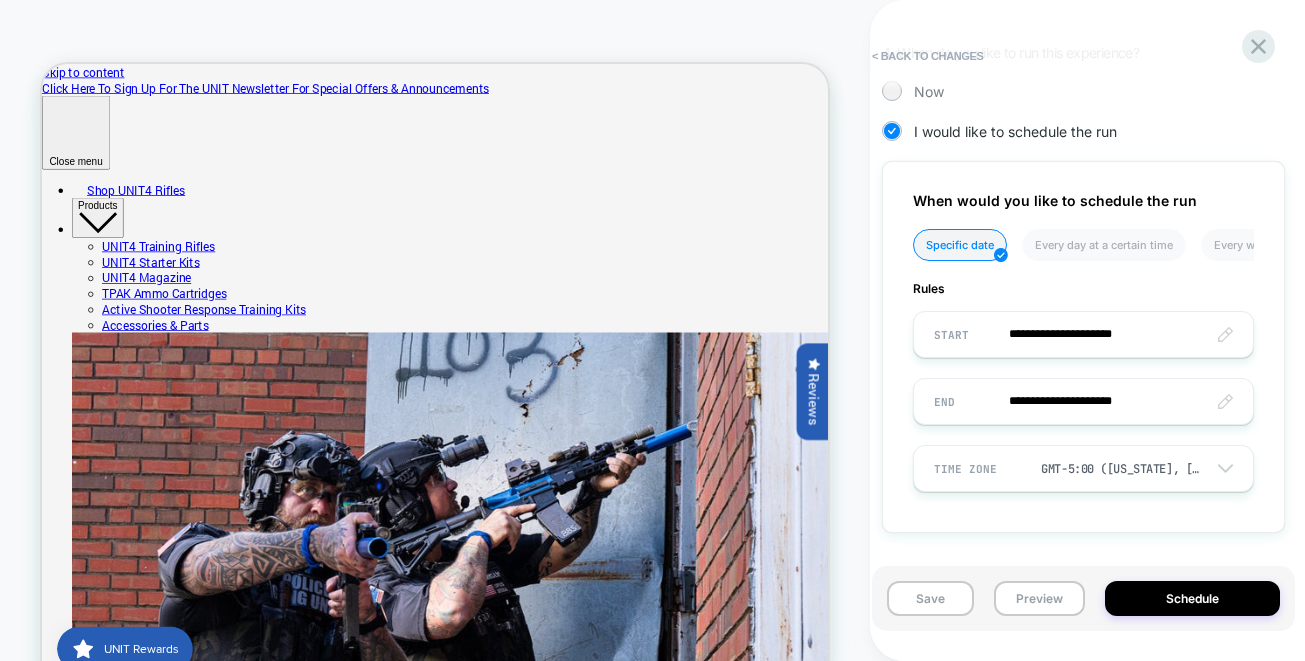 scroll, scrollTop: 636, scrollLeft: 0, axis: vertical 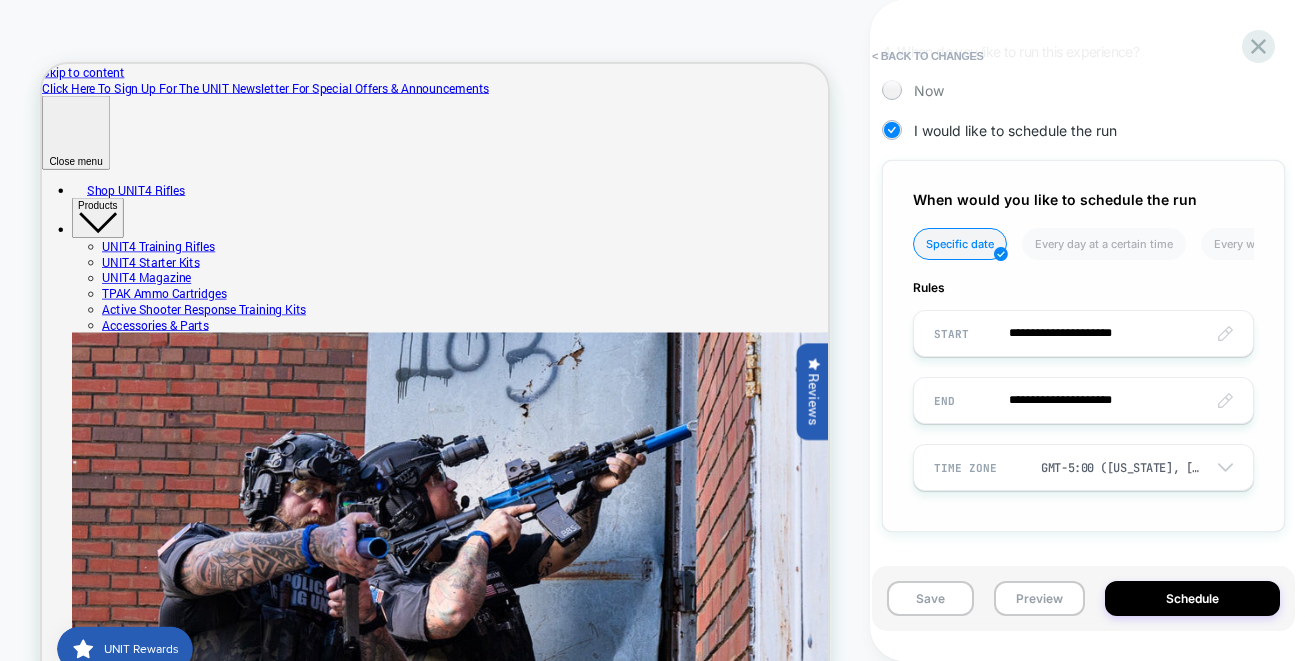 click on "**********" at bounding box center [1083, 333] 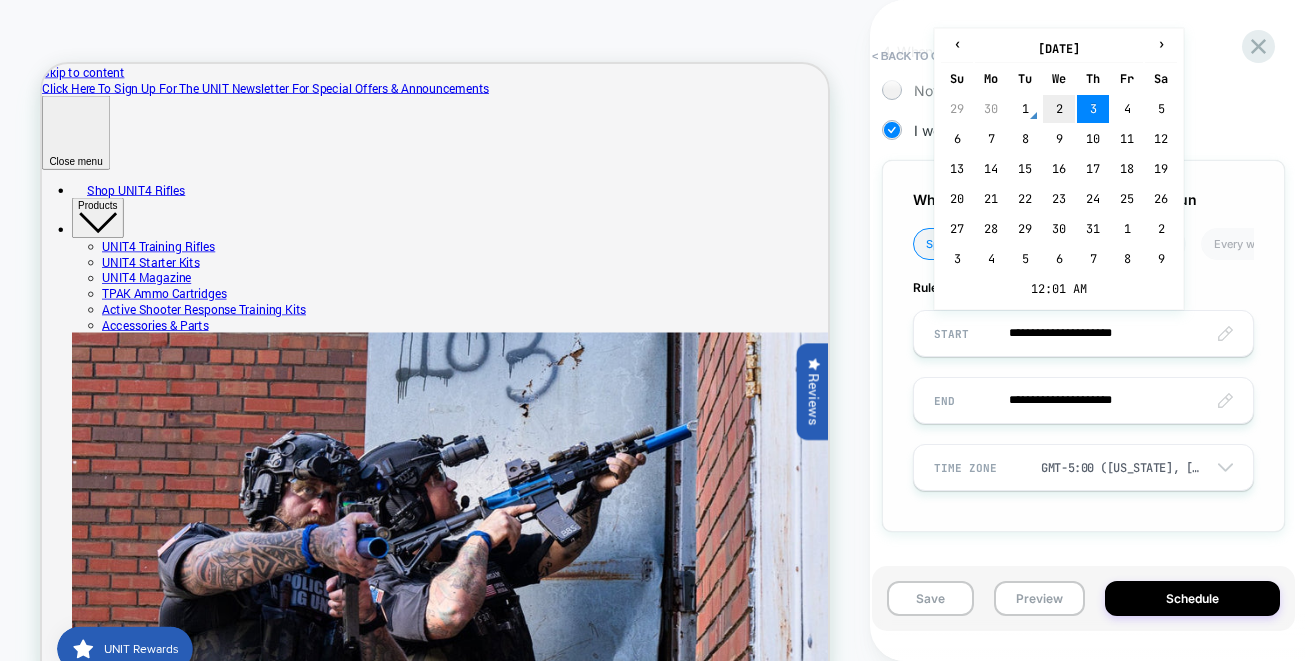 click on "2" at bounding box center (1059, 109) 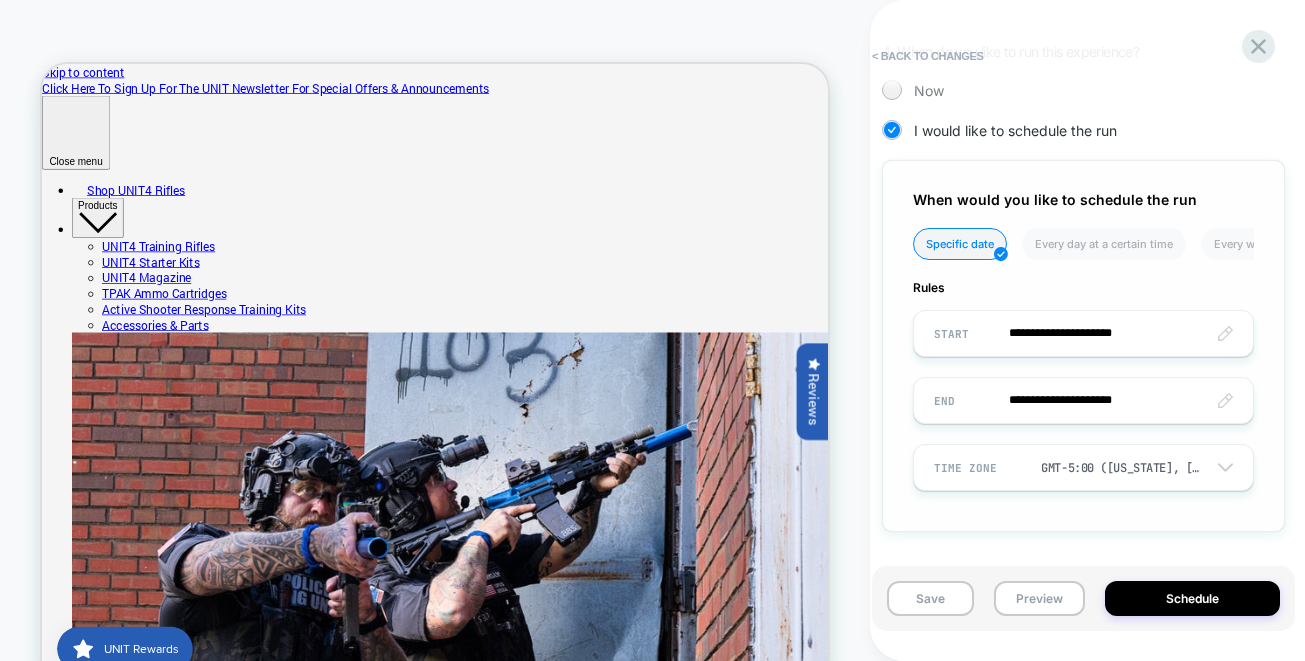 click on "**********" at bounding box center [1083, 400] 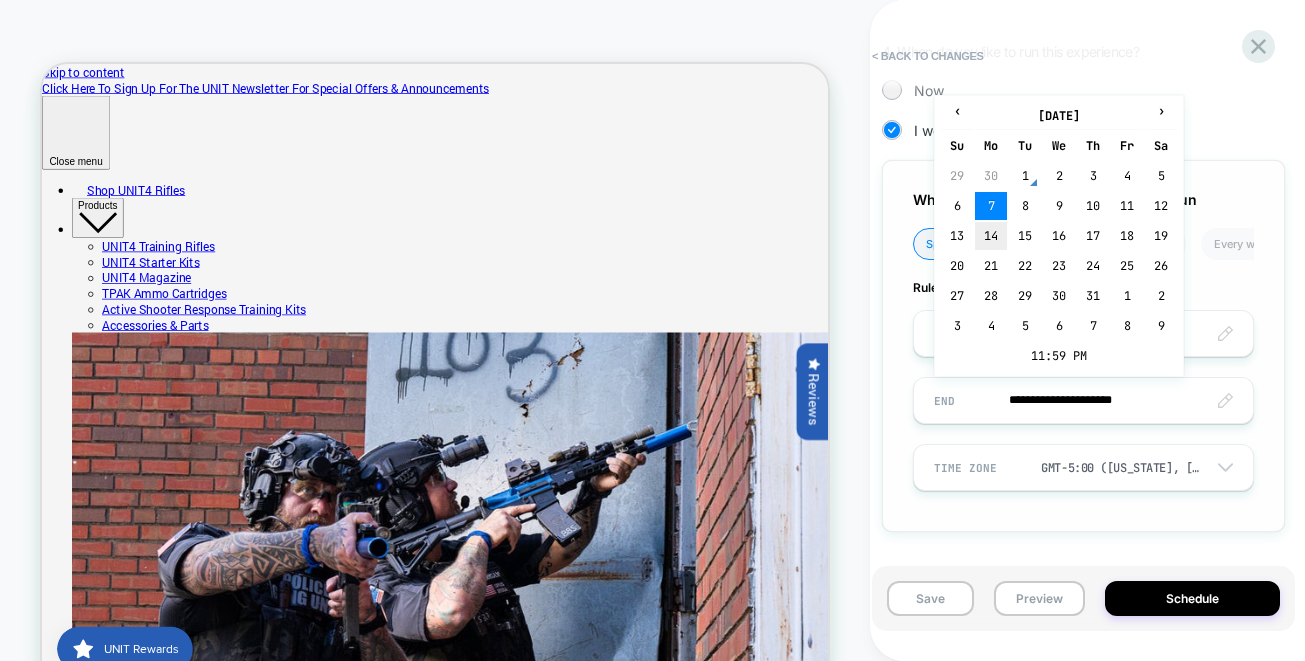 click on "14" at bounding box center [991, 236] 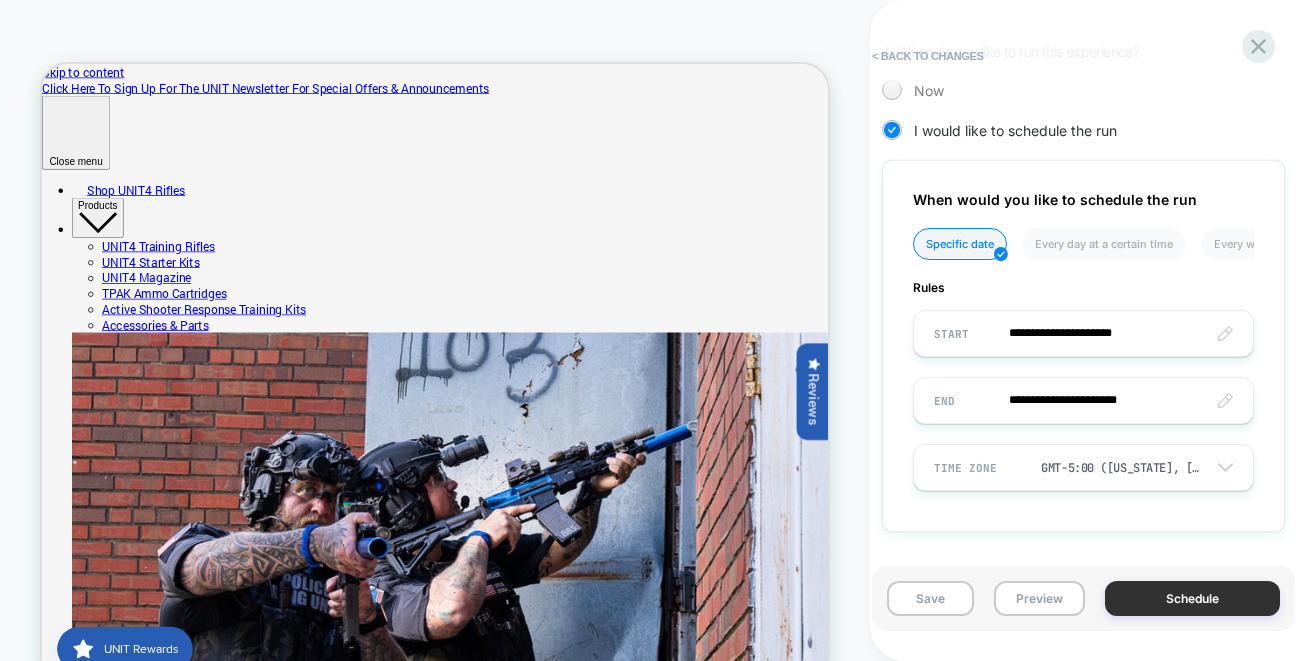 click on "Schedule" at bounding box center [1192, 598] 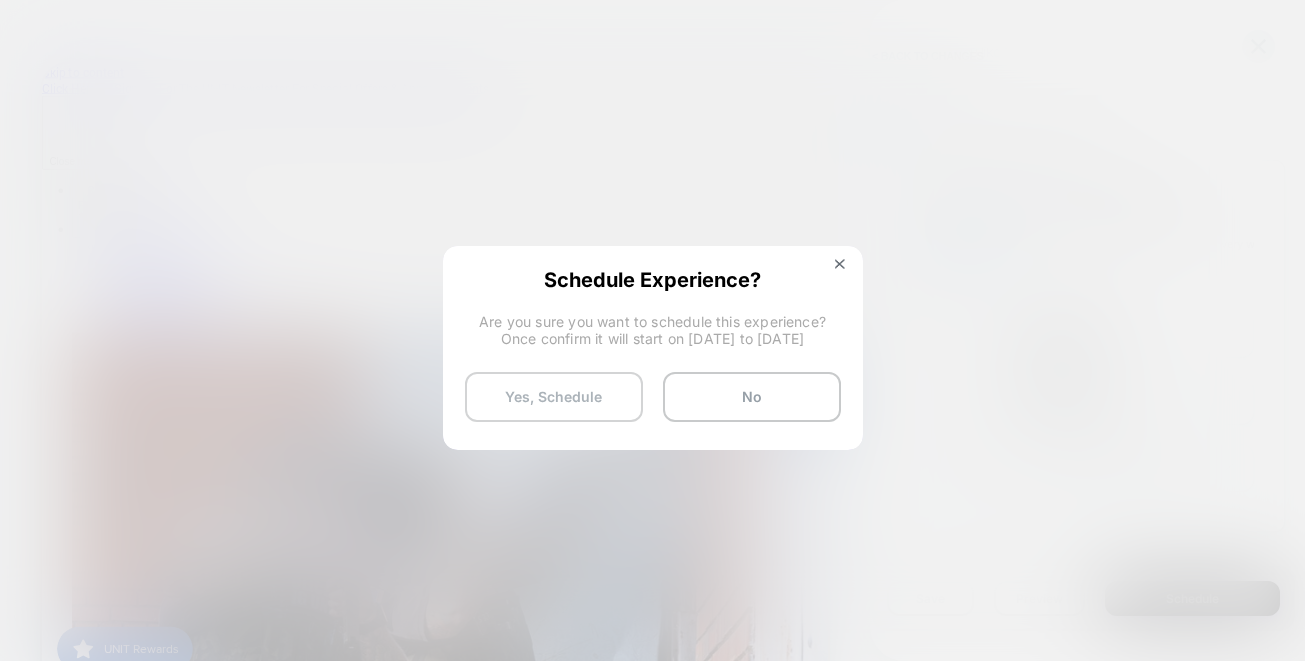 click on "Yes, Schedule" at bounding box center (554, 397) 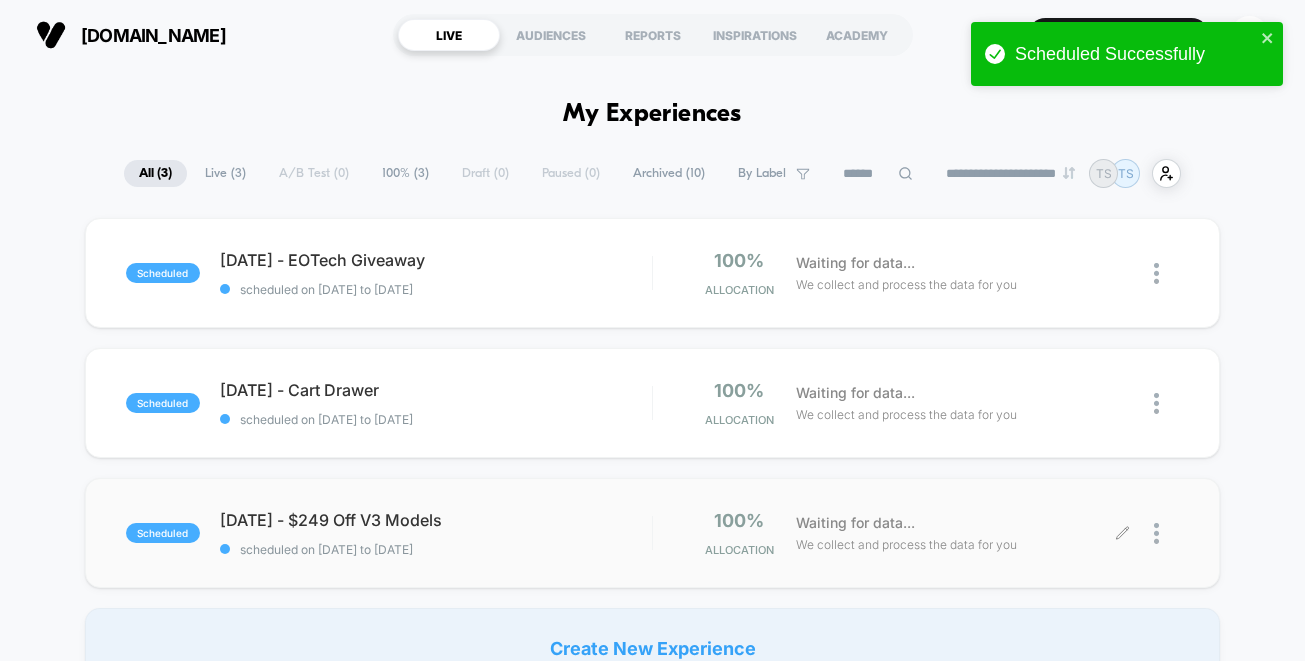 click at bounding box center [1151, 533] 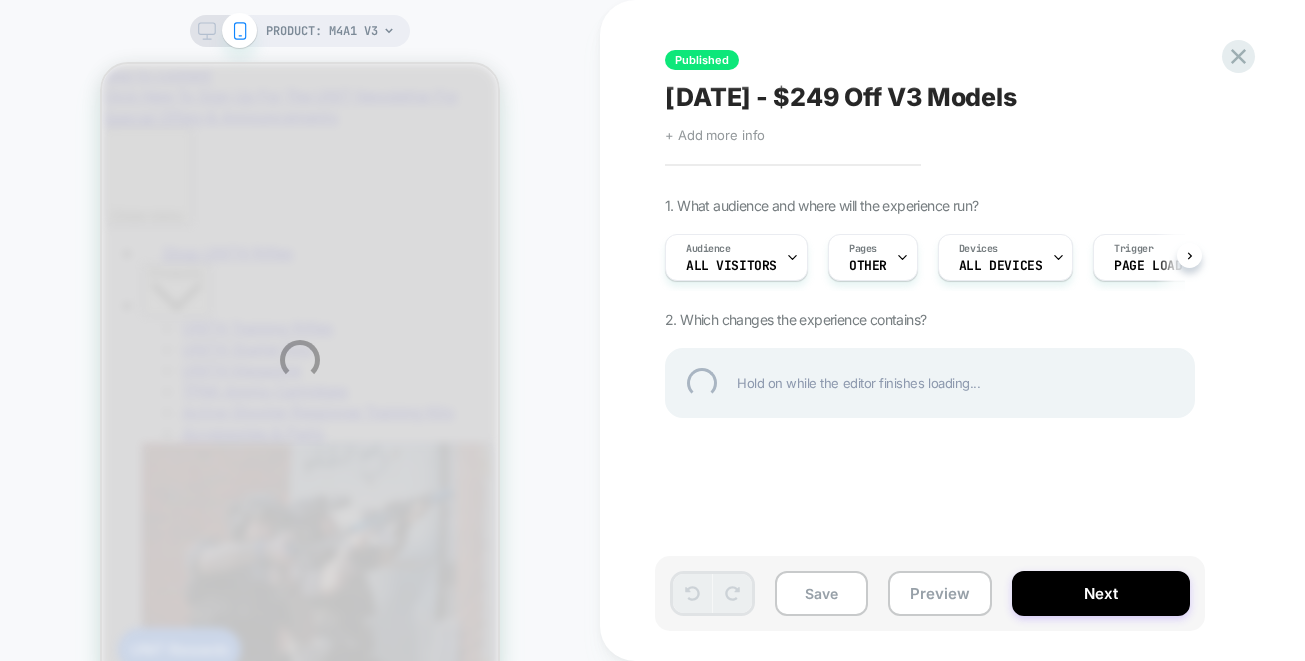 scroll, scrollTop: 0, scrollLeft: 0, axis: both 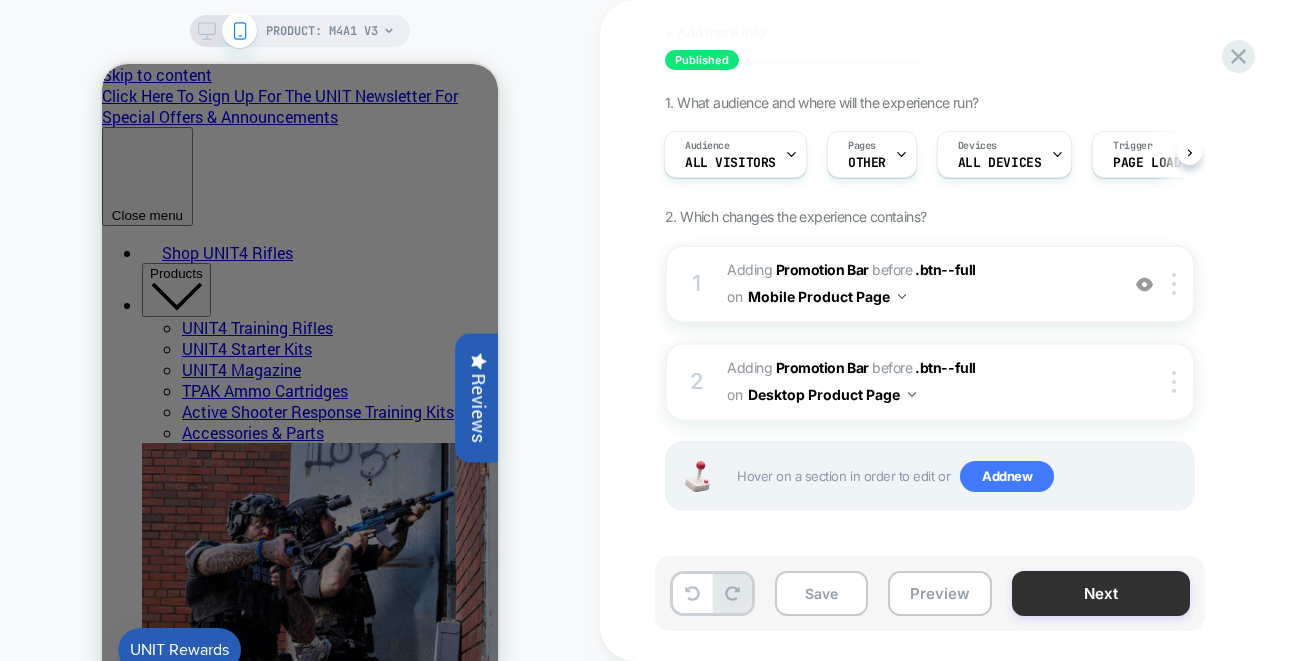 click on "Next" at bounding box center [1101, 593] 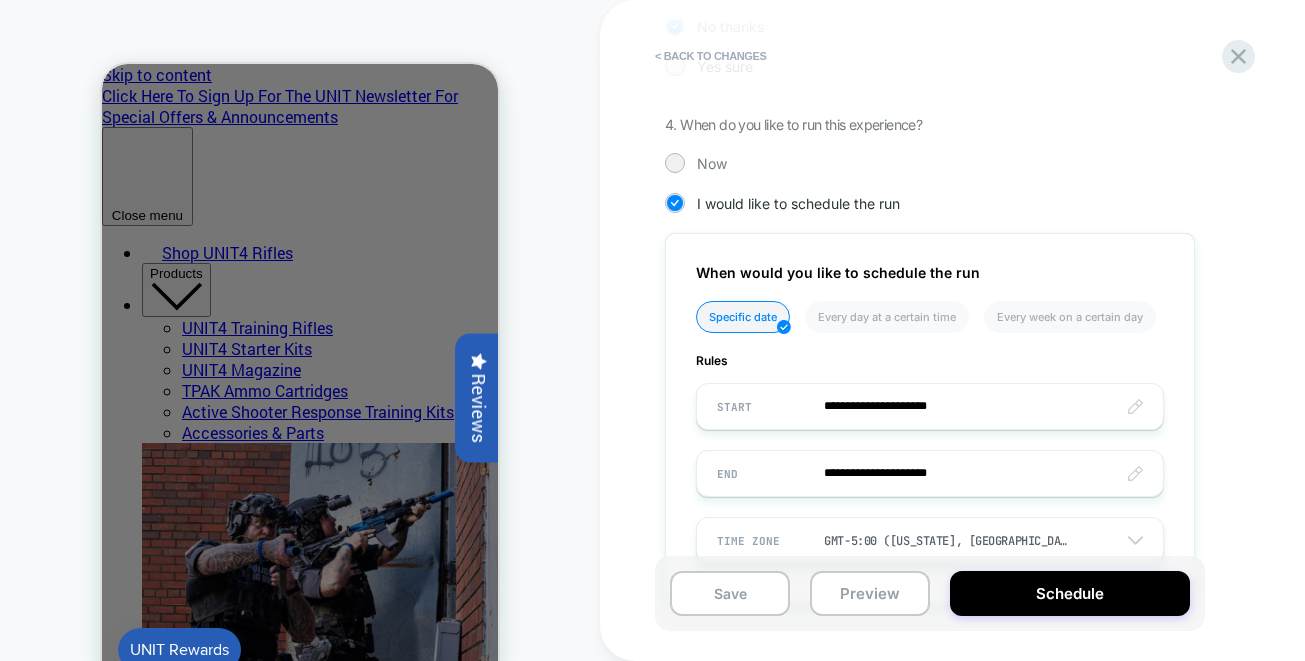 scroll, scrollTop: 606, scrollLeft: 0, axis: vertical 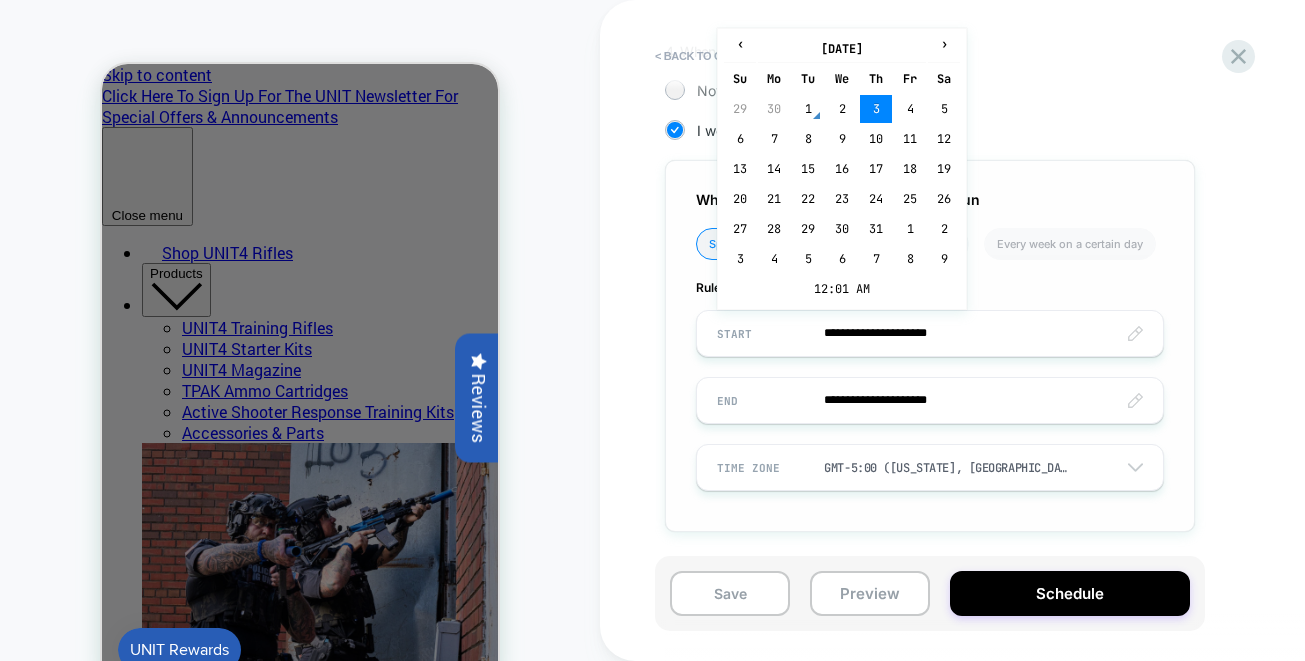 click on "**********" at bounding box center [930, 333] 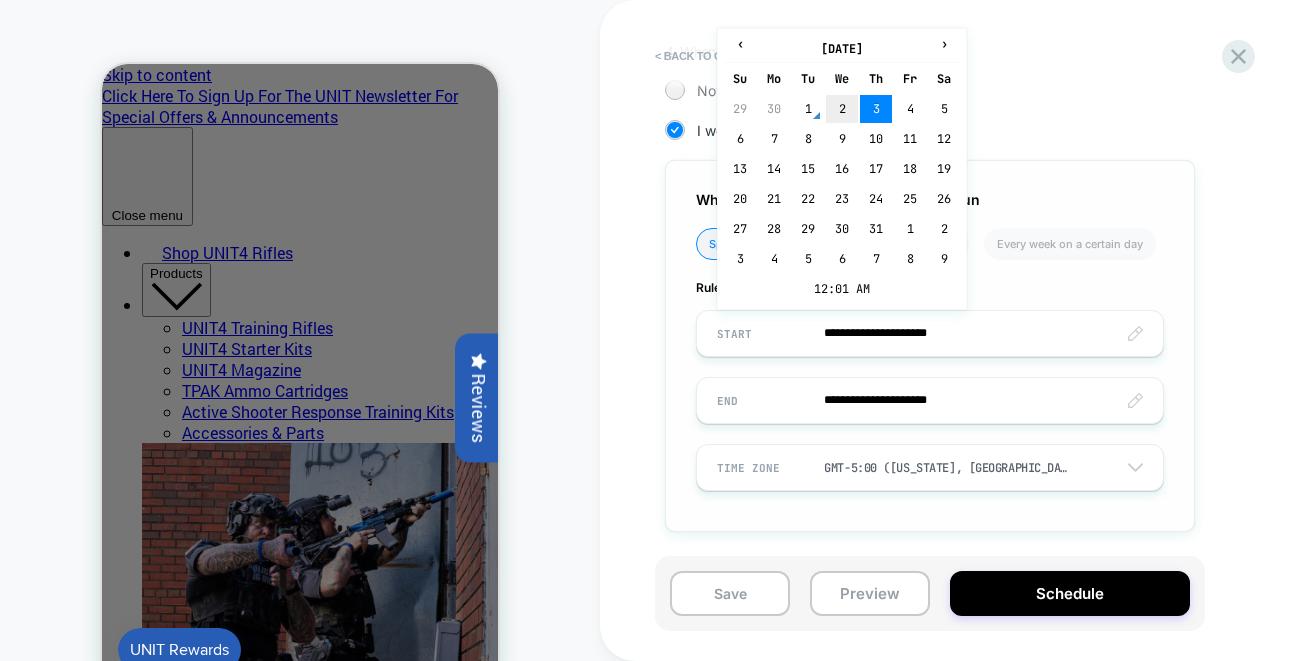 click on "2" at bounding box center [842, 109] 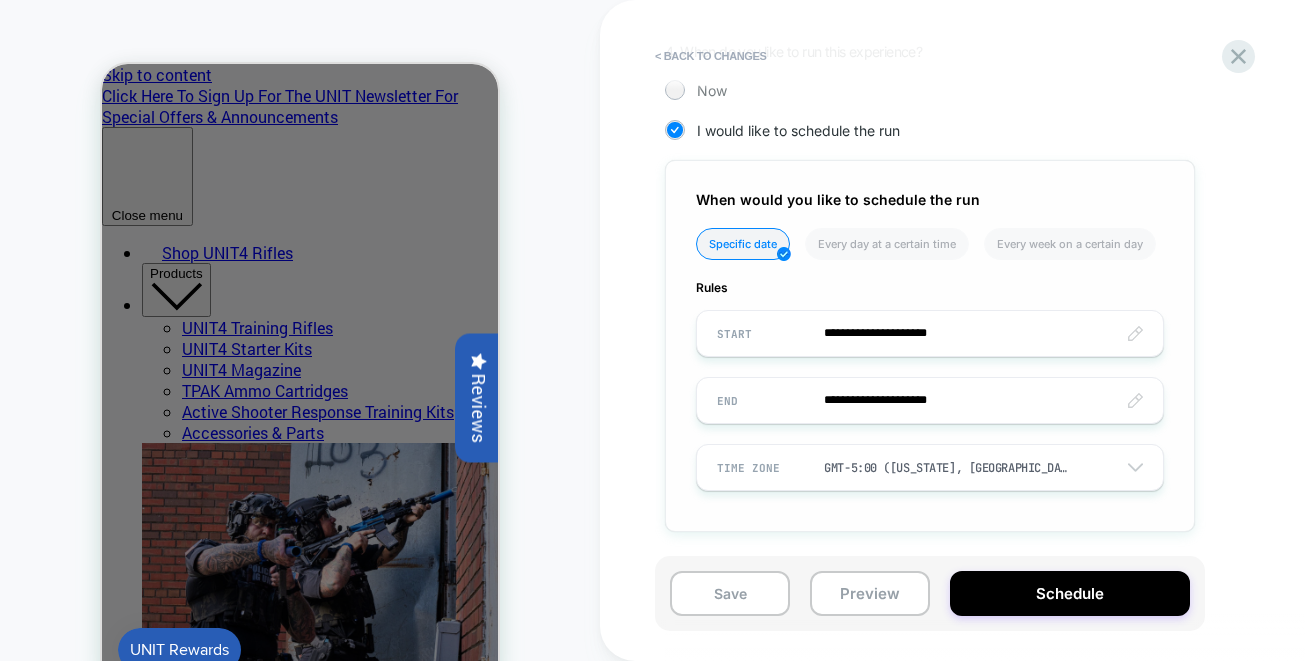 click on "**********" at bounding box center [930, 400] 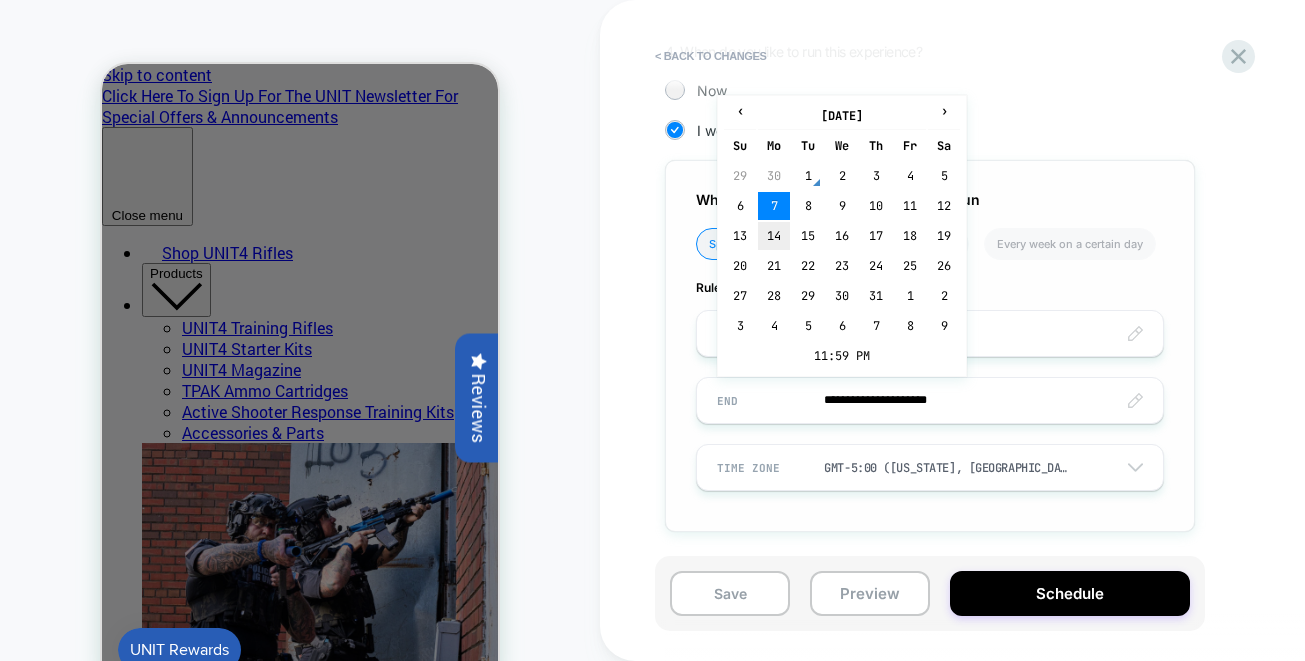 click on "14" at bounding box center [774, 236] 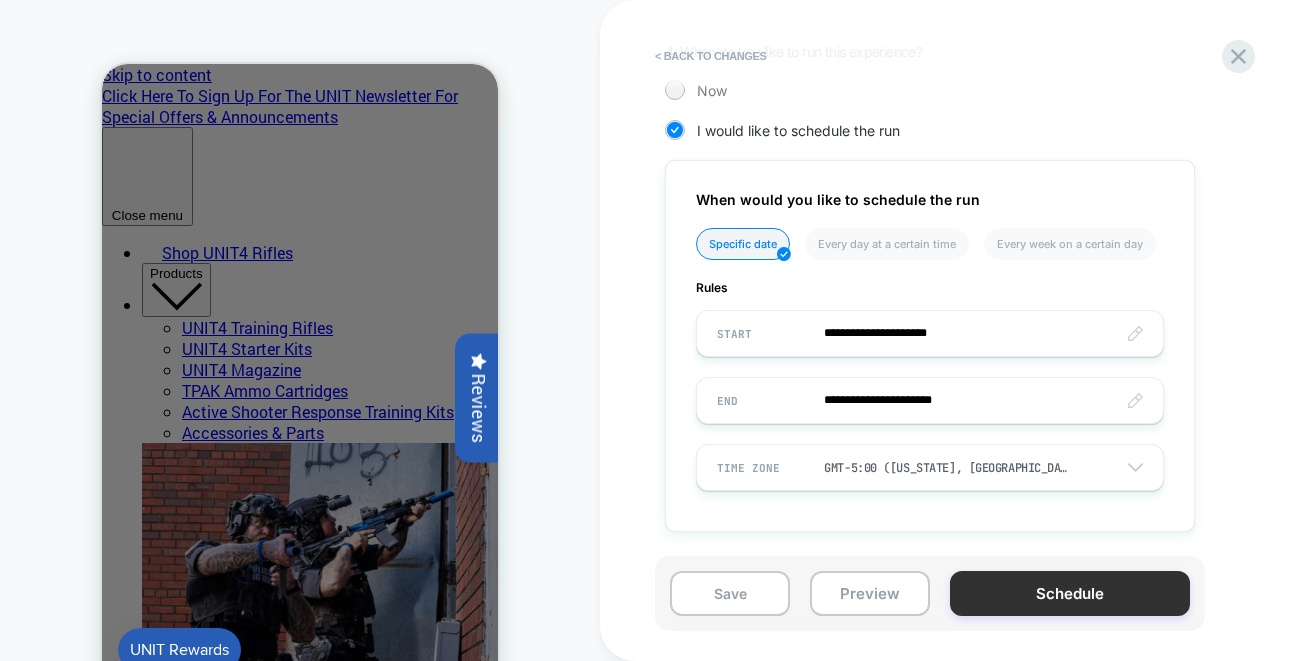 click on "Schedule" at bounding box center (1070, 593) 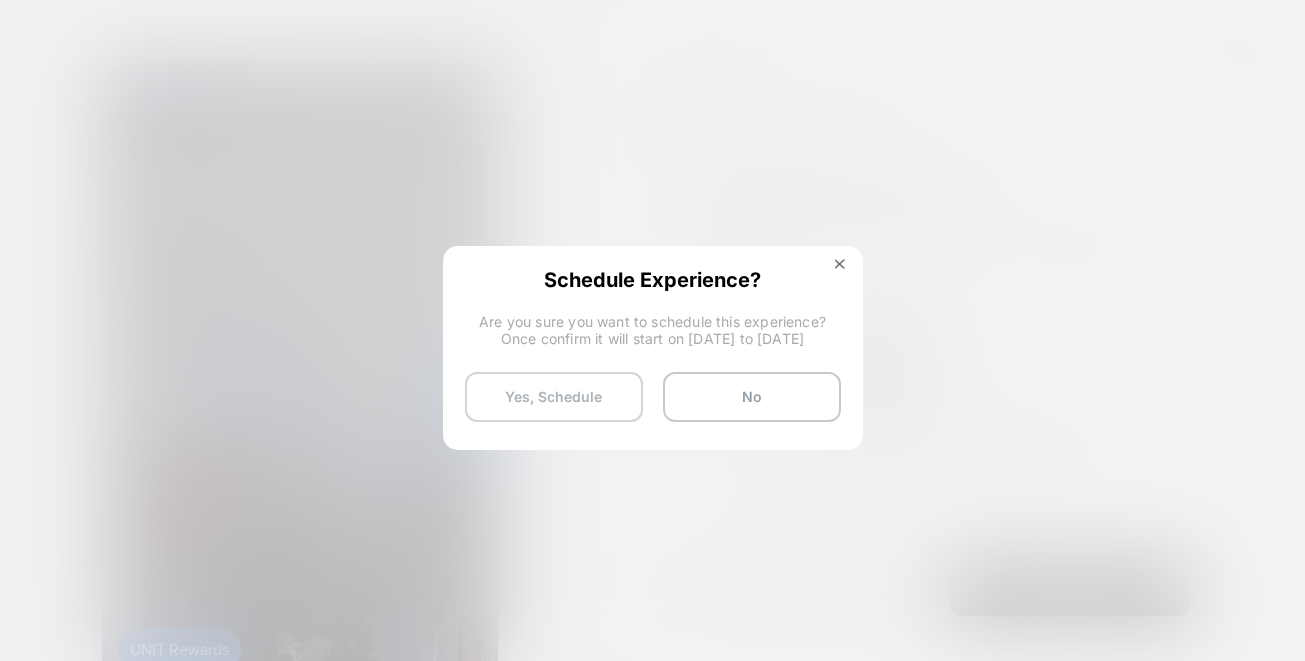 click on "Yes, Schedule" at bounding box center (554, 397) 